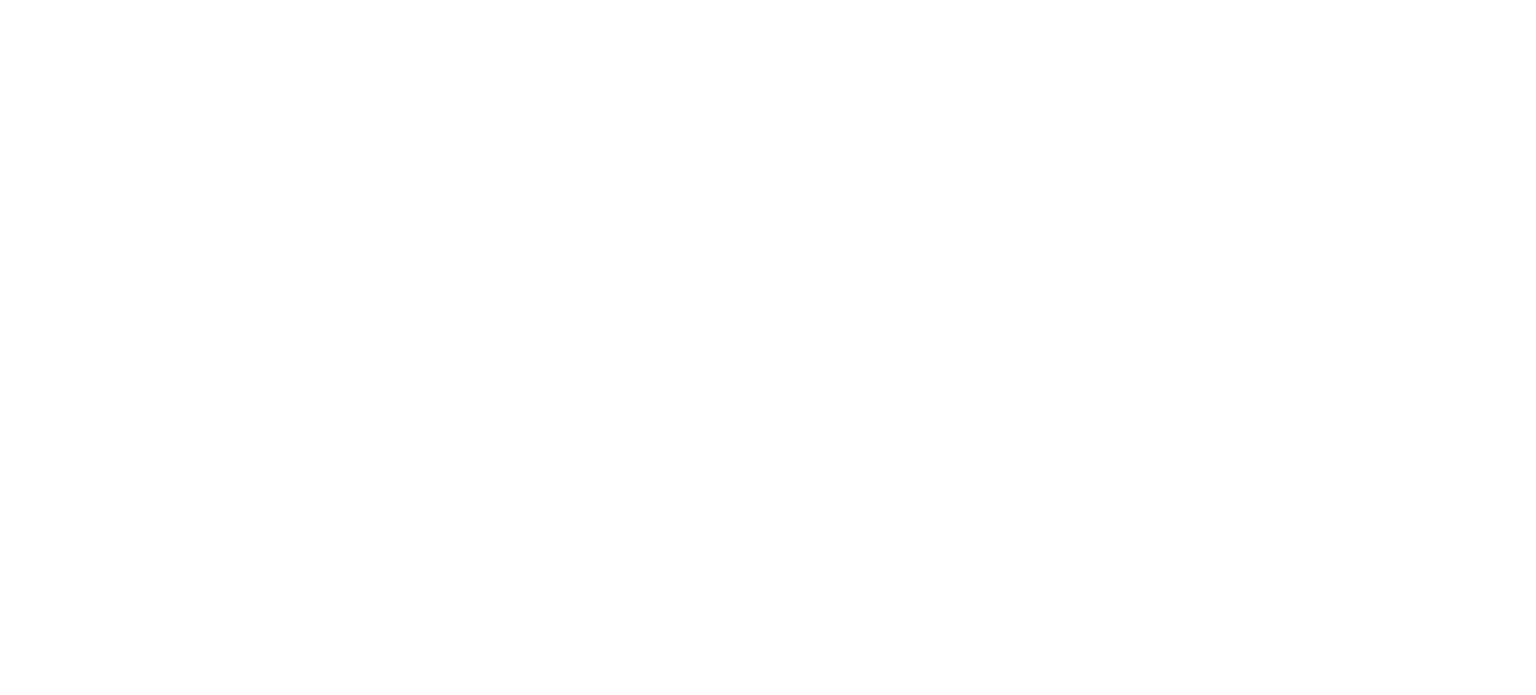 scroll, scrollTop: 0, scrollLeft: 0, axis: both 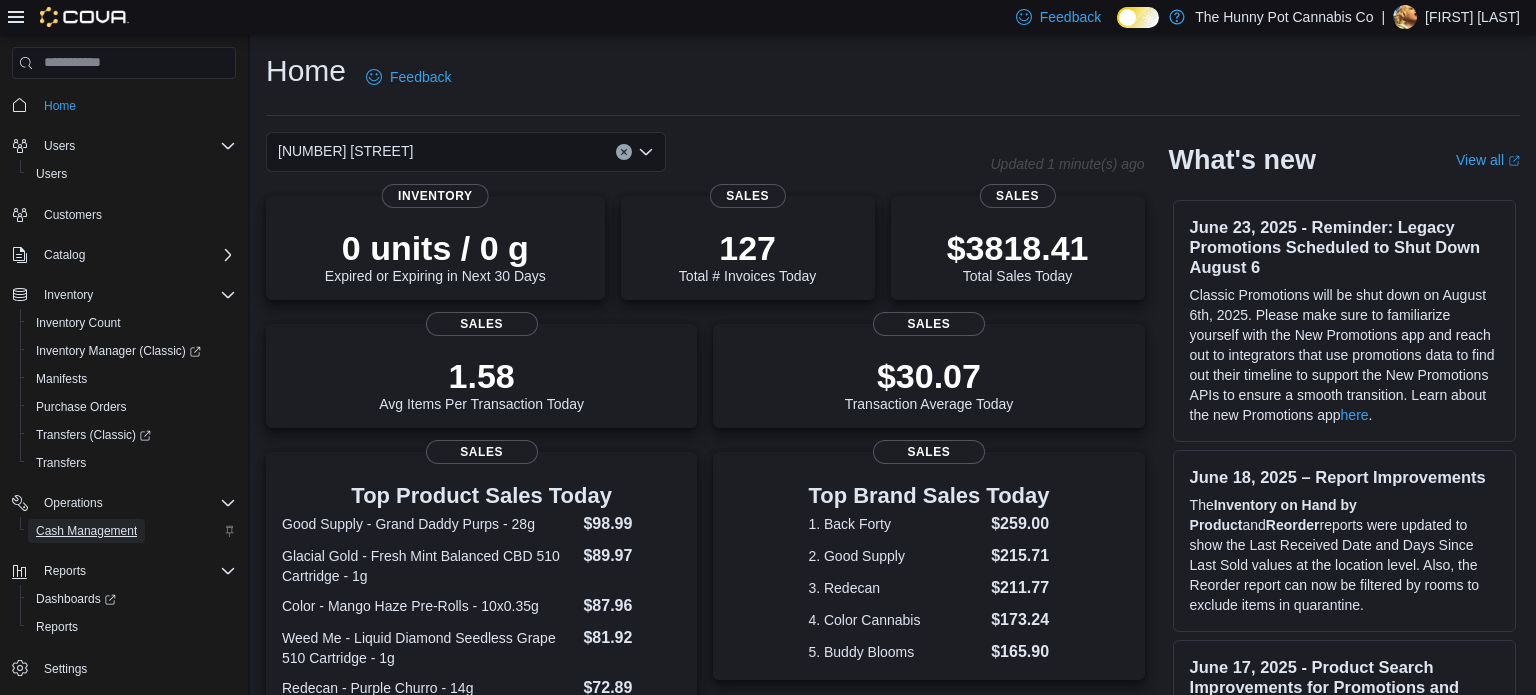 click on "Cash Management" at bounding box center [86, 531] 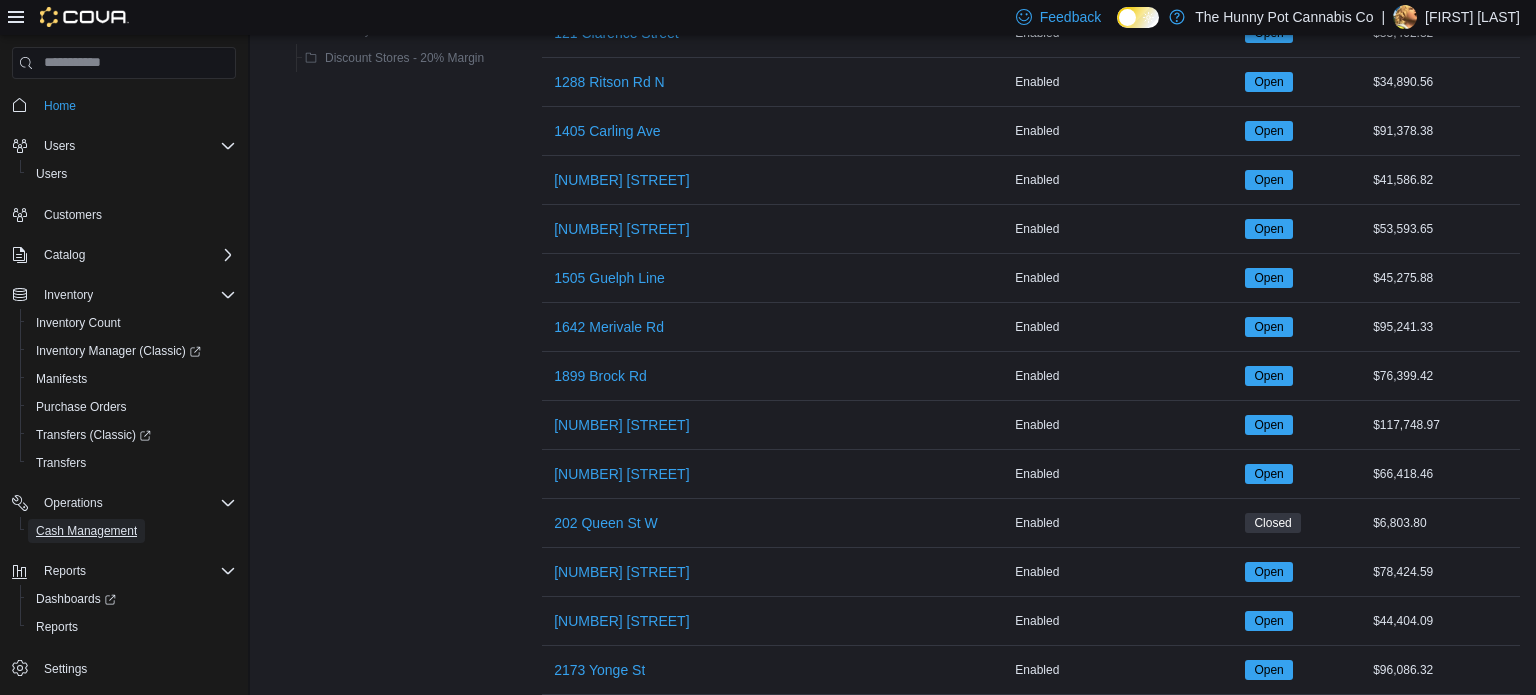 scroll, scrollTop: 495, scrollLeft: 0, axis: vertical 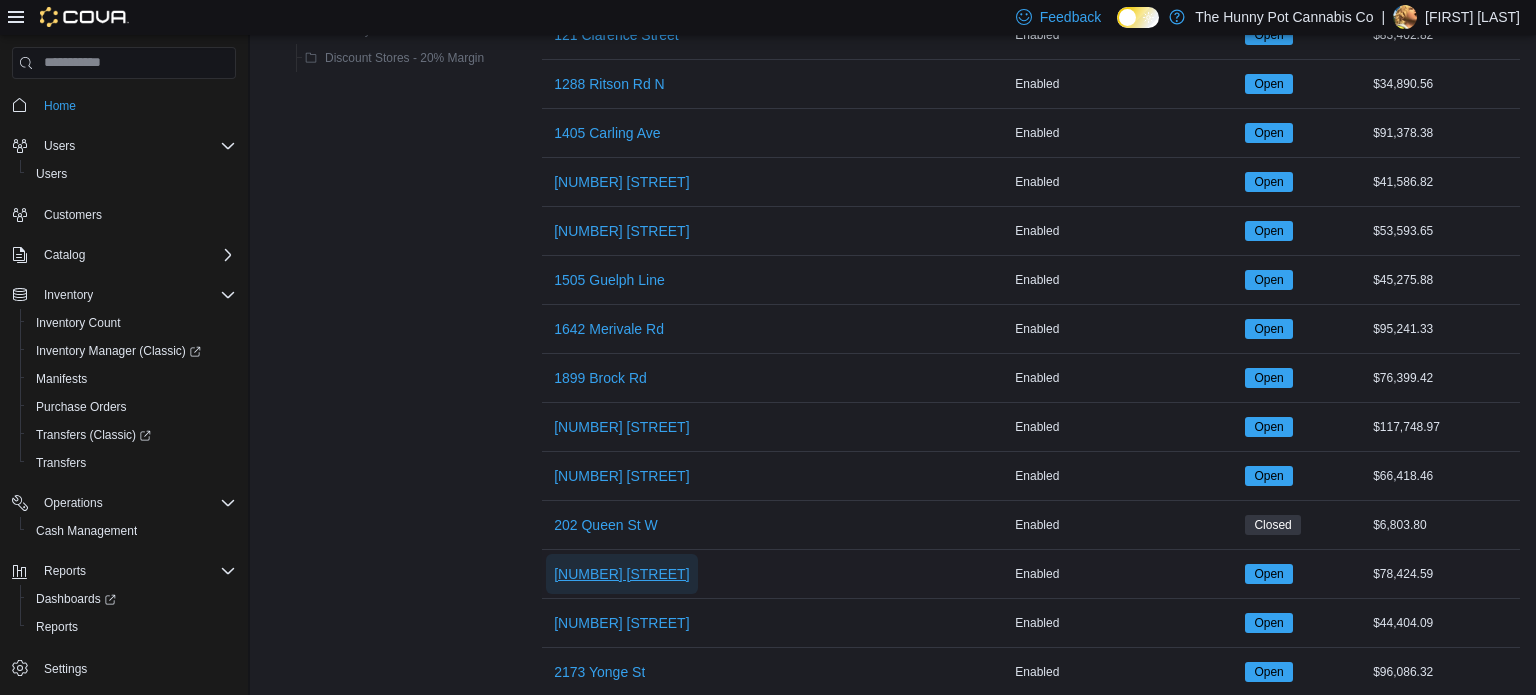 click on "[NUMBER] [STREET]" at bounding box center [621, 574] 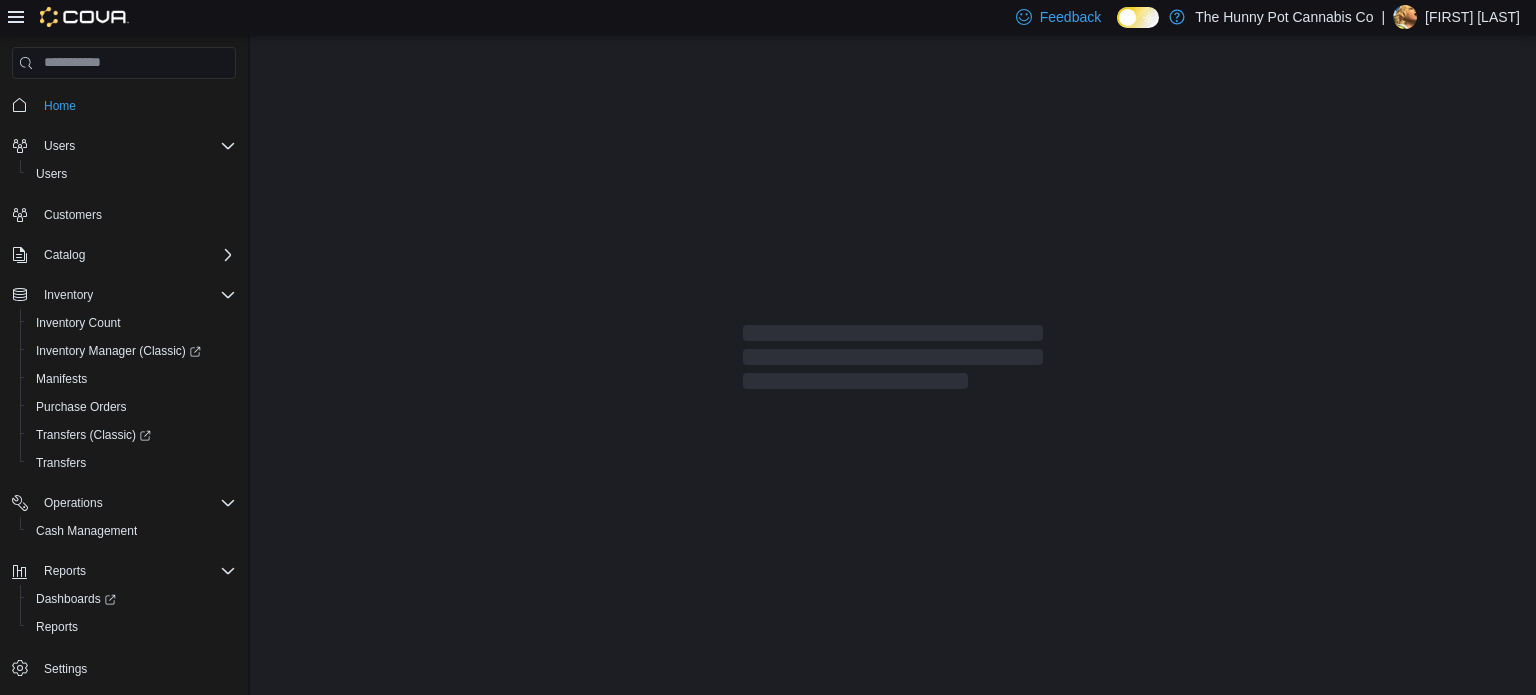 scroll, scrollTop: 0, scrollLeft: 0, axis: both 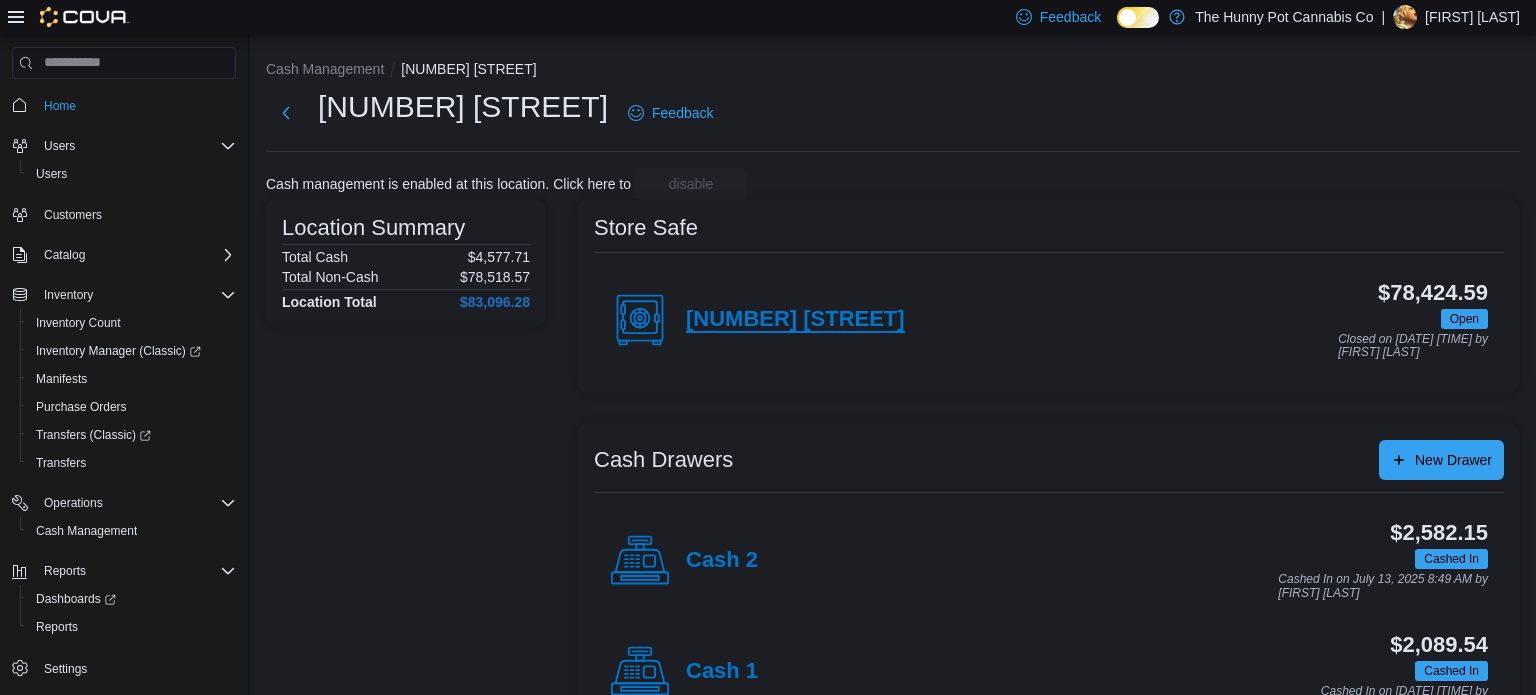 click on "[NUMBER] [STREET]" at bounding box center (795, 320) 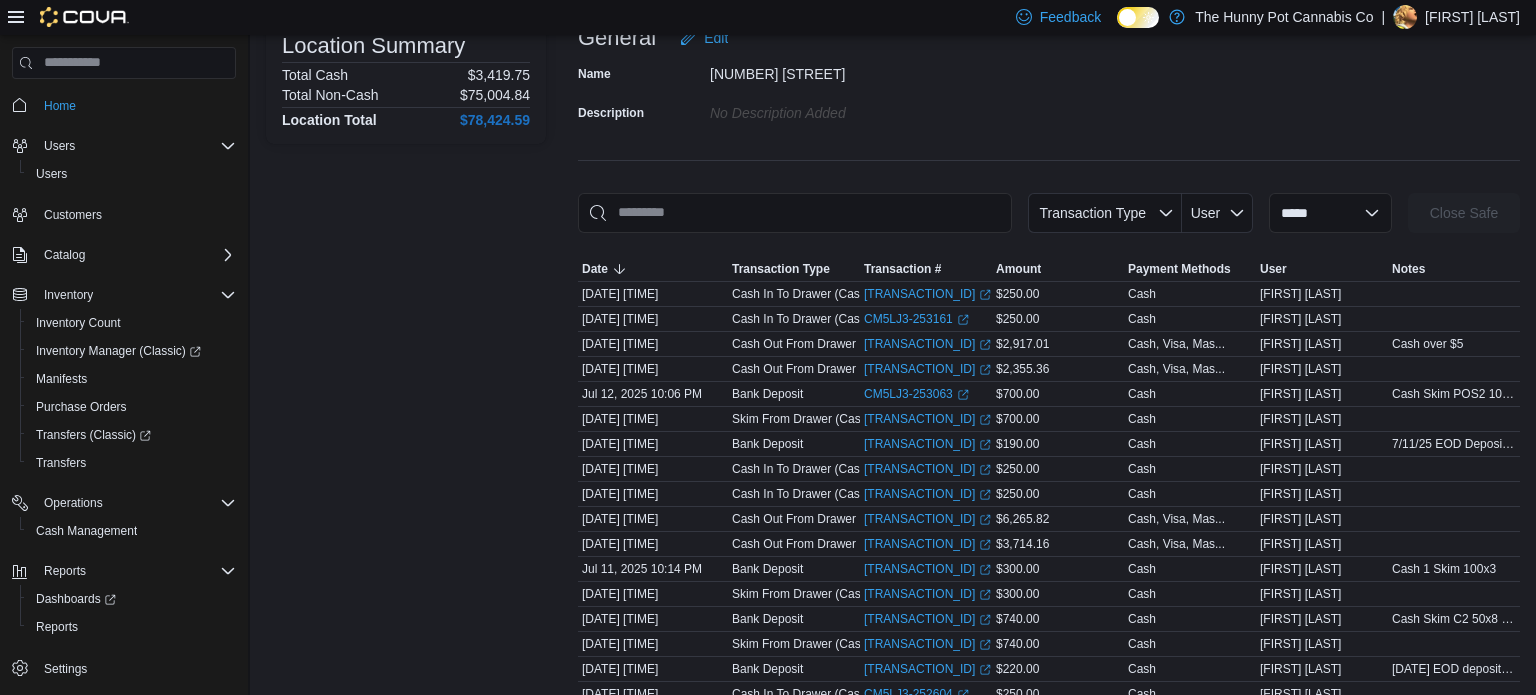scroll, scrollTop: 156, scrollLeft: 0, axis: vertical 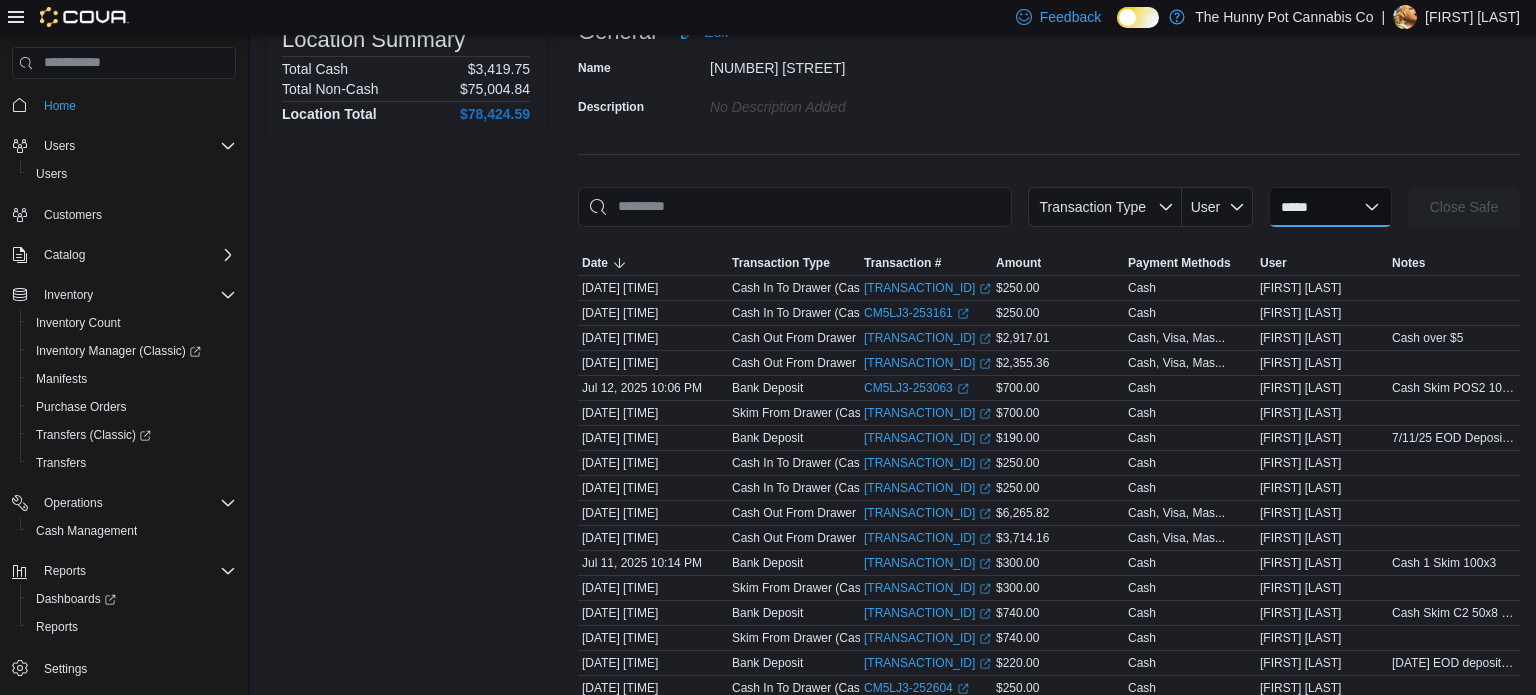 click on "**********" at bounding box center (1330, 207) 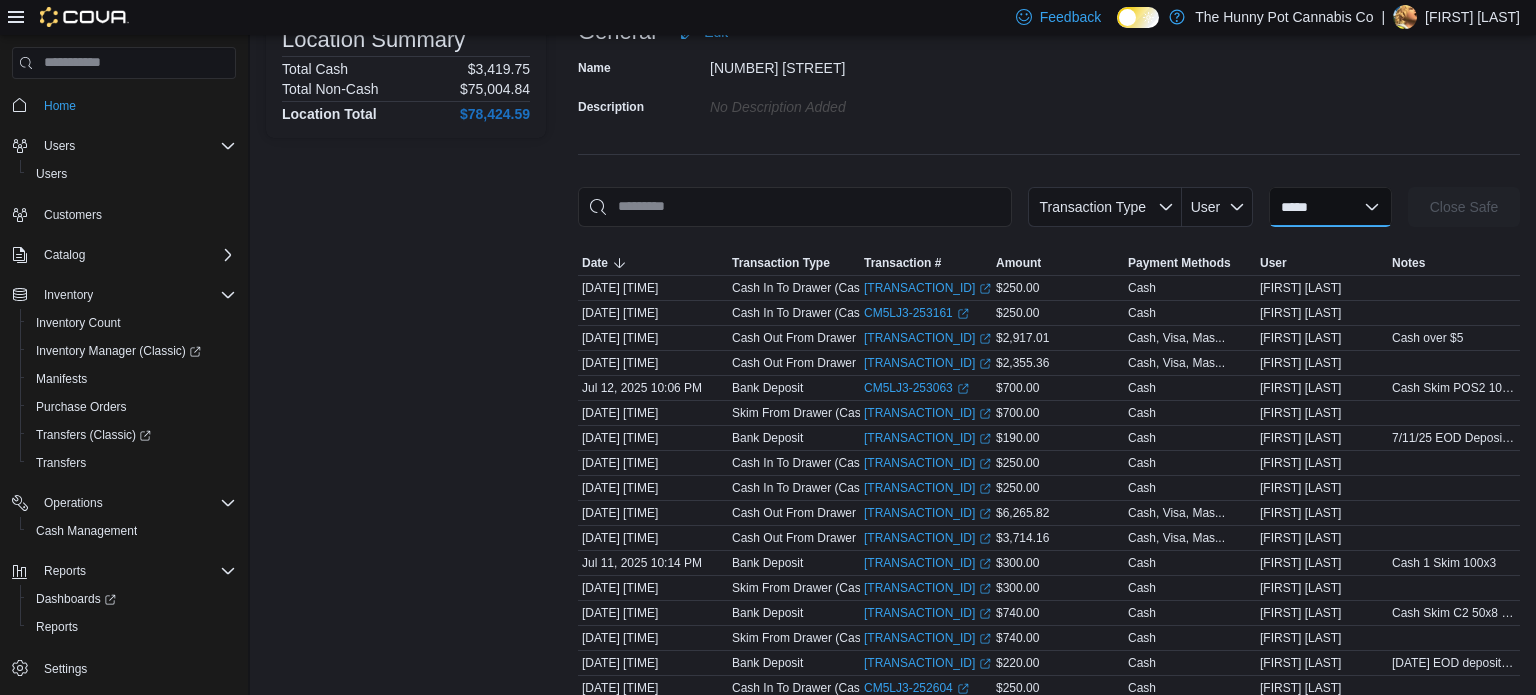 select on "**********" 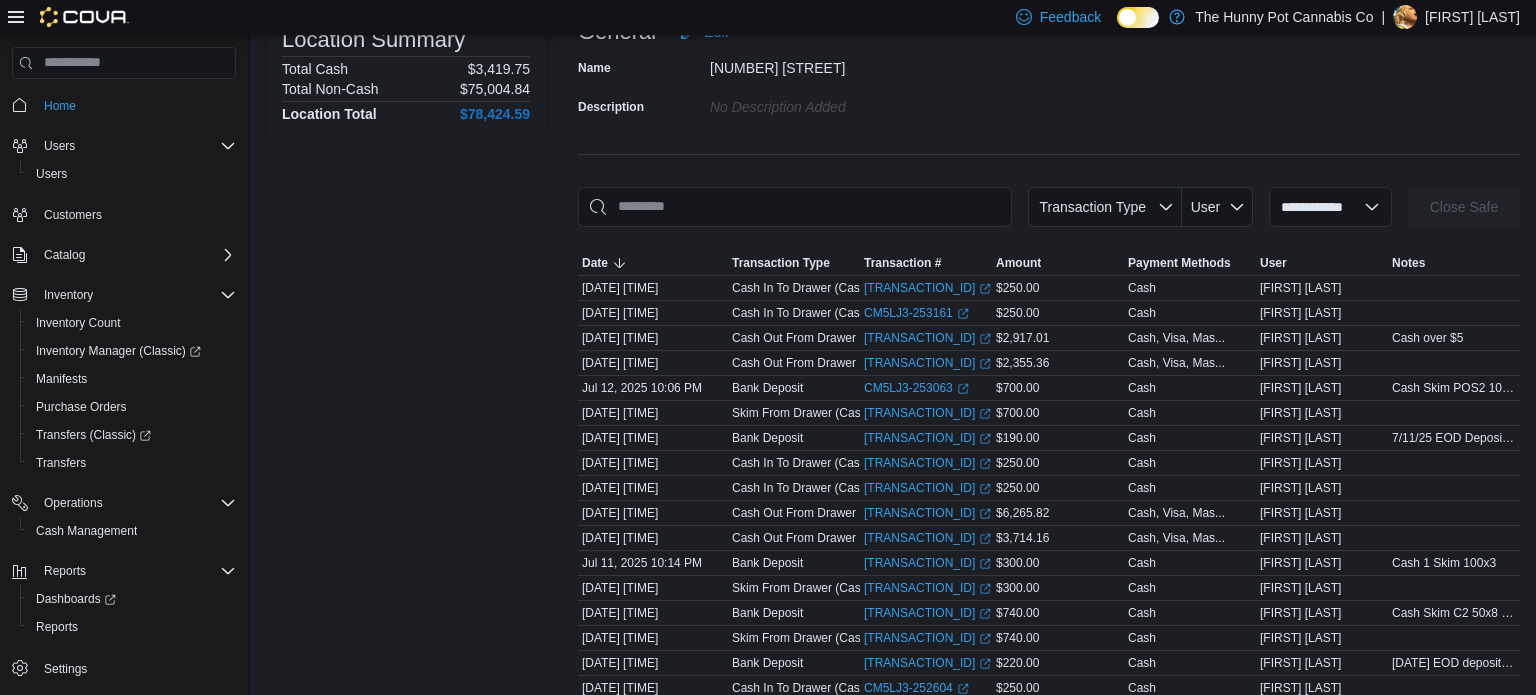 click on "**********" at bounding box center (1330, 207) 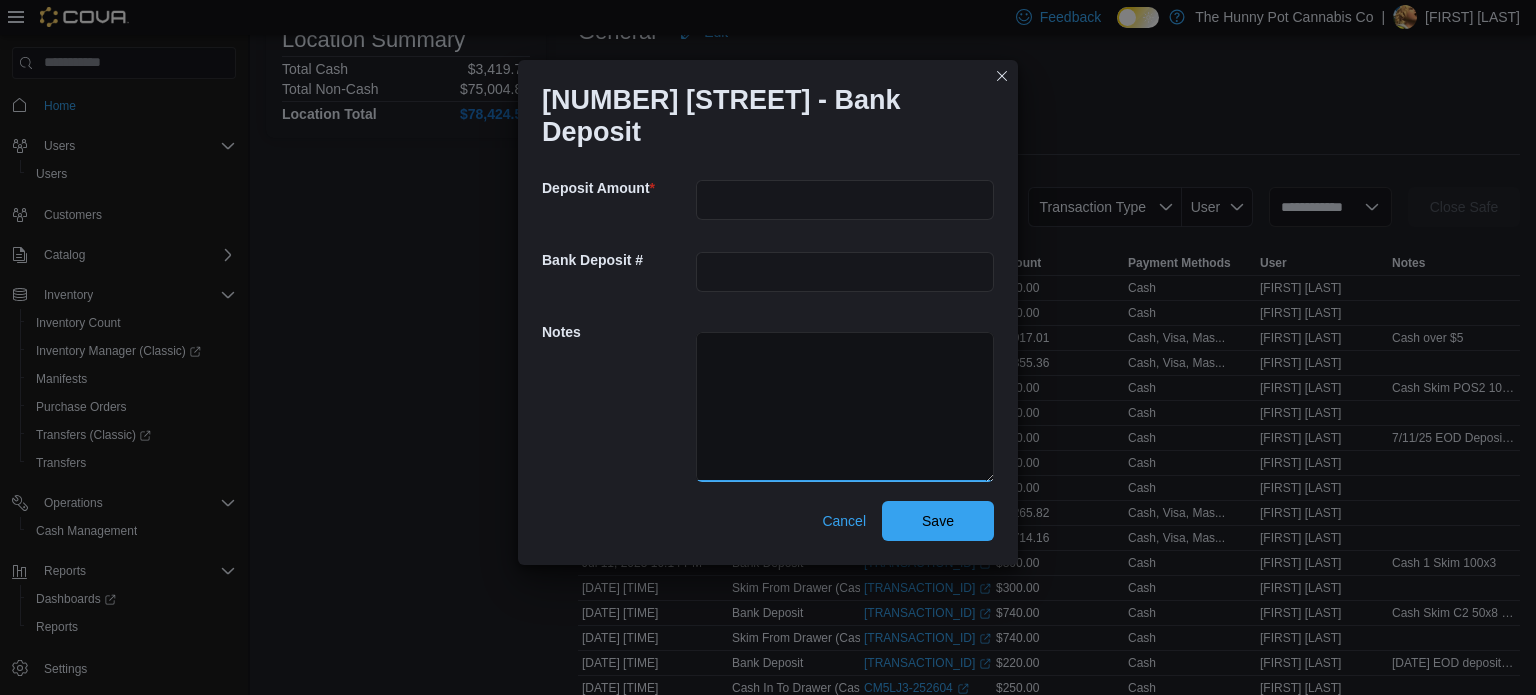 click at bounding box center (845, 407) 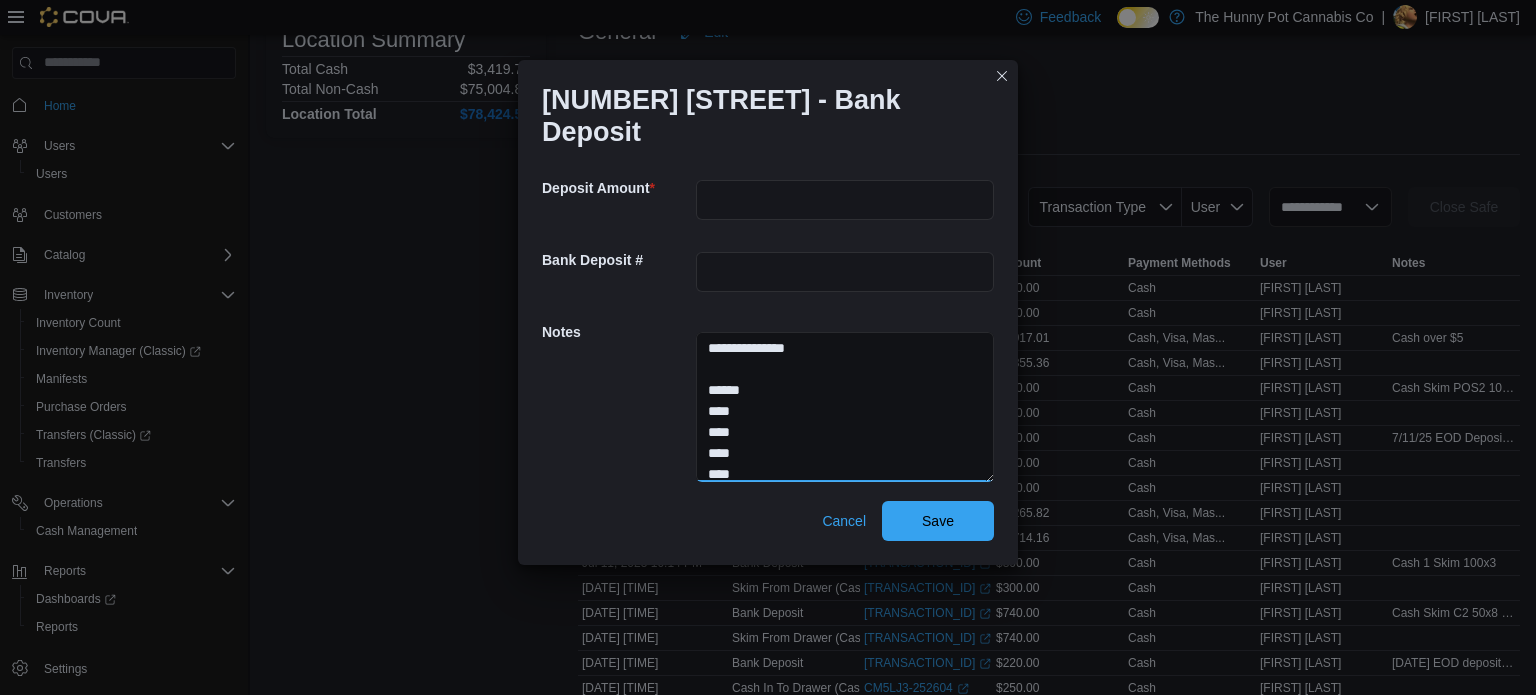 scroll, scrollTop: 28, scrollLeft: 0, axis: vertical 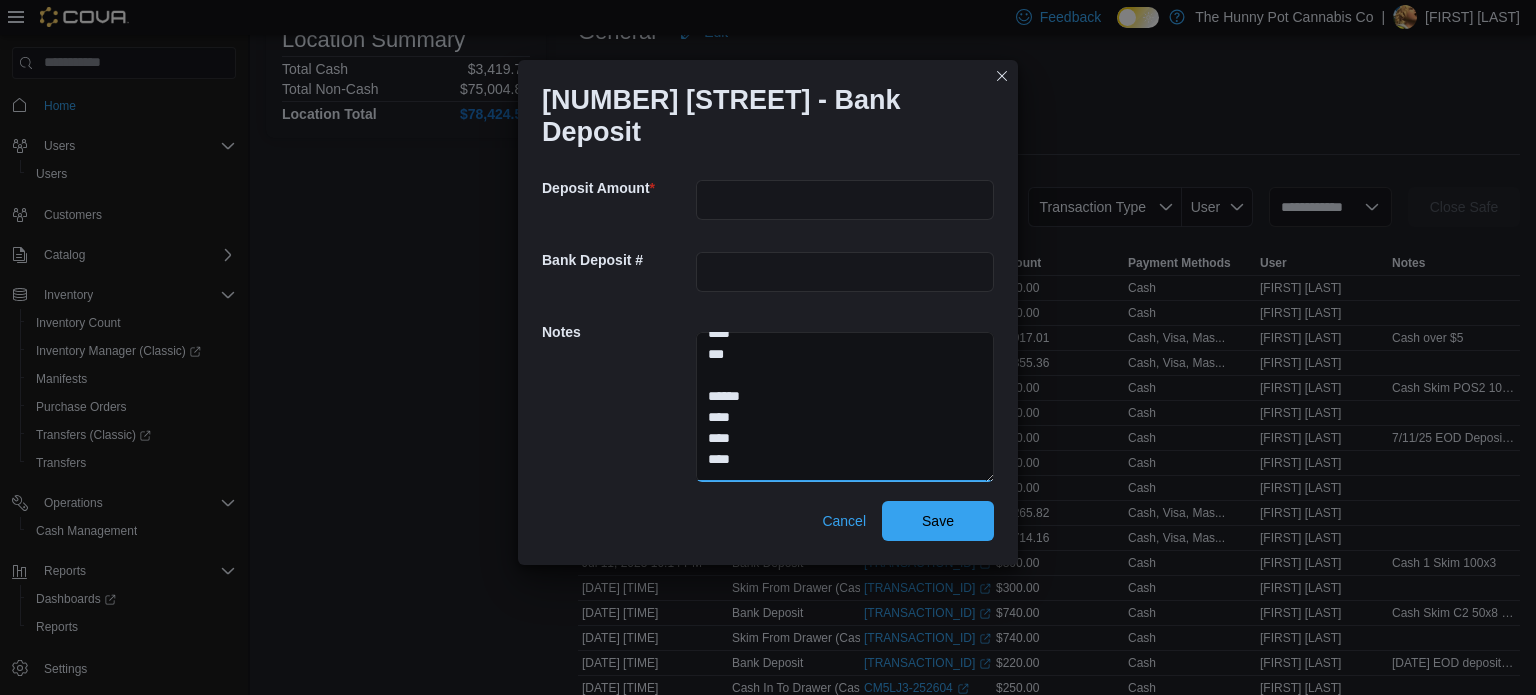 type on "**********" 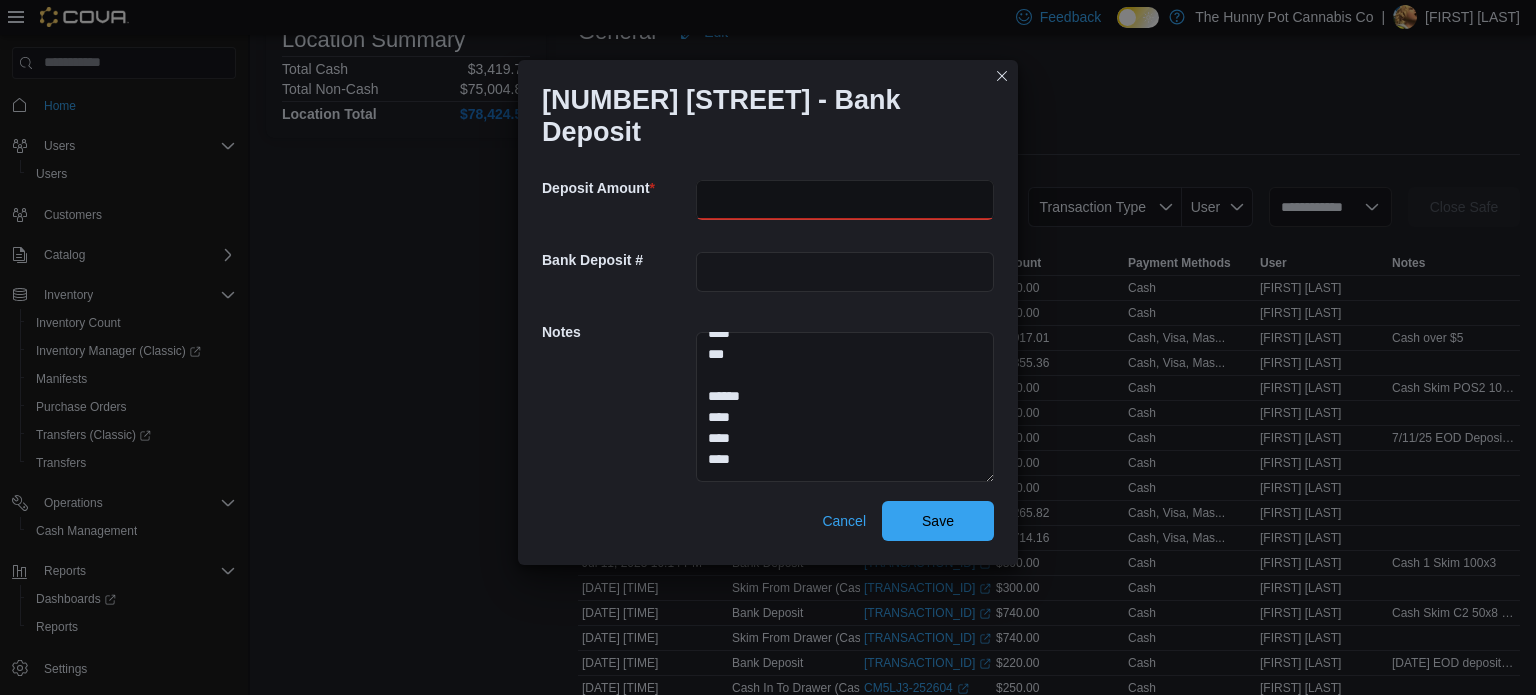 click at bounding box center (845, 200) 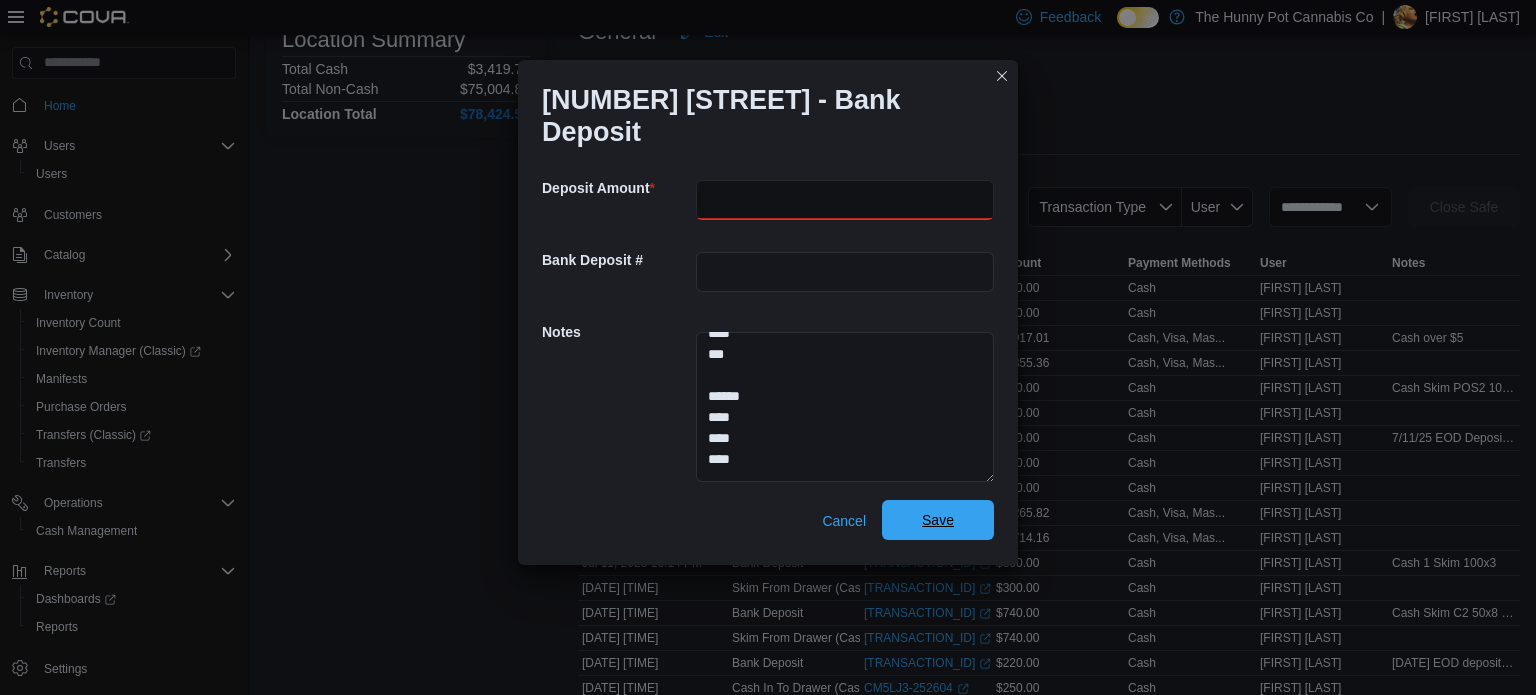 type on "***" 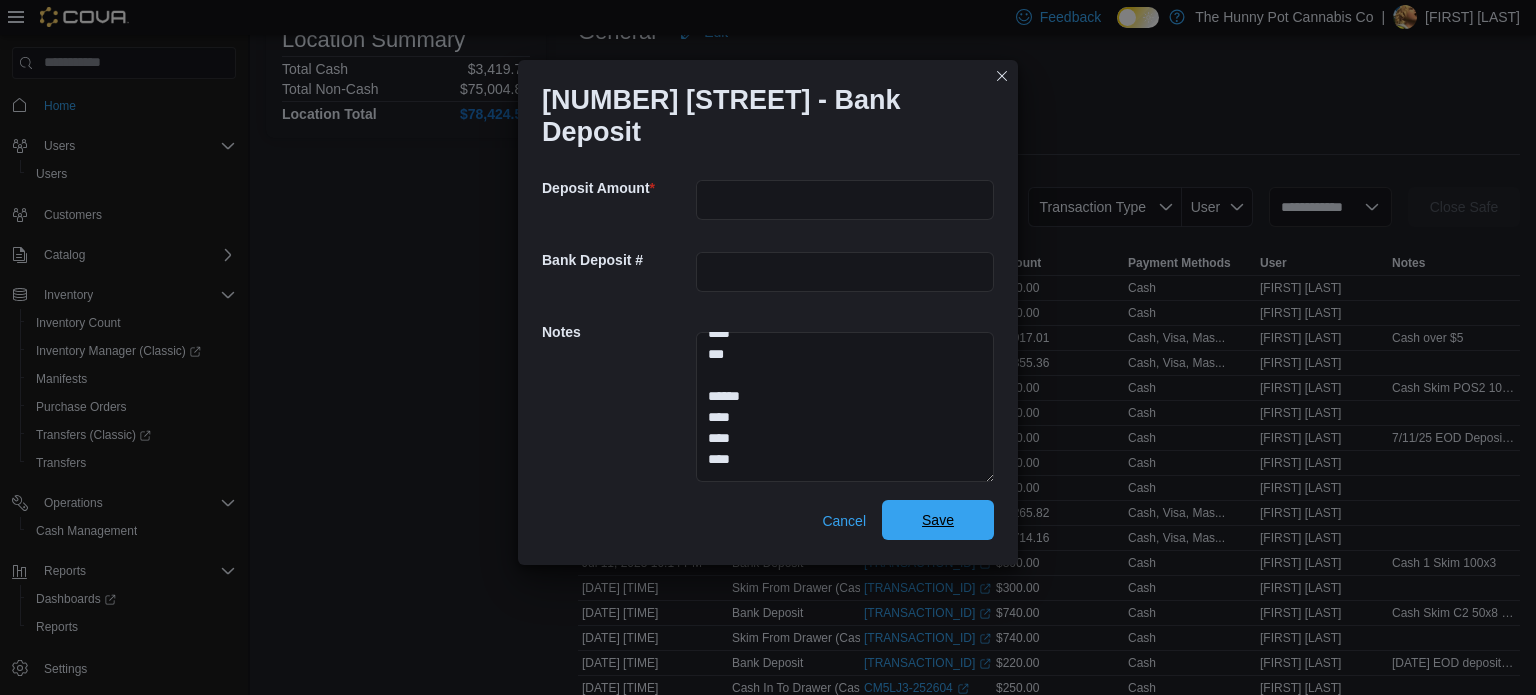 click on "Save" at bounding box center [938, 520] 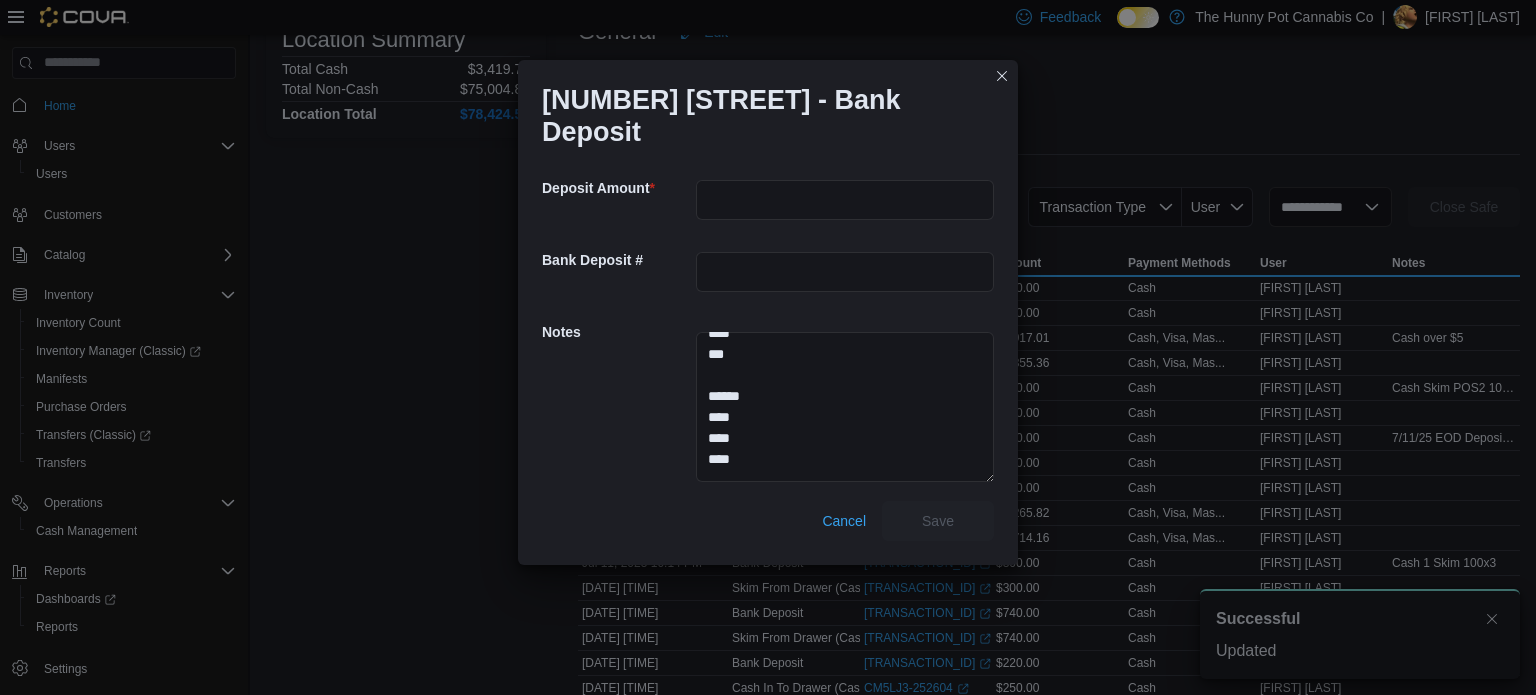 scroll, scrollTop: 0, scrollLeft: 0, axis: both 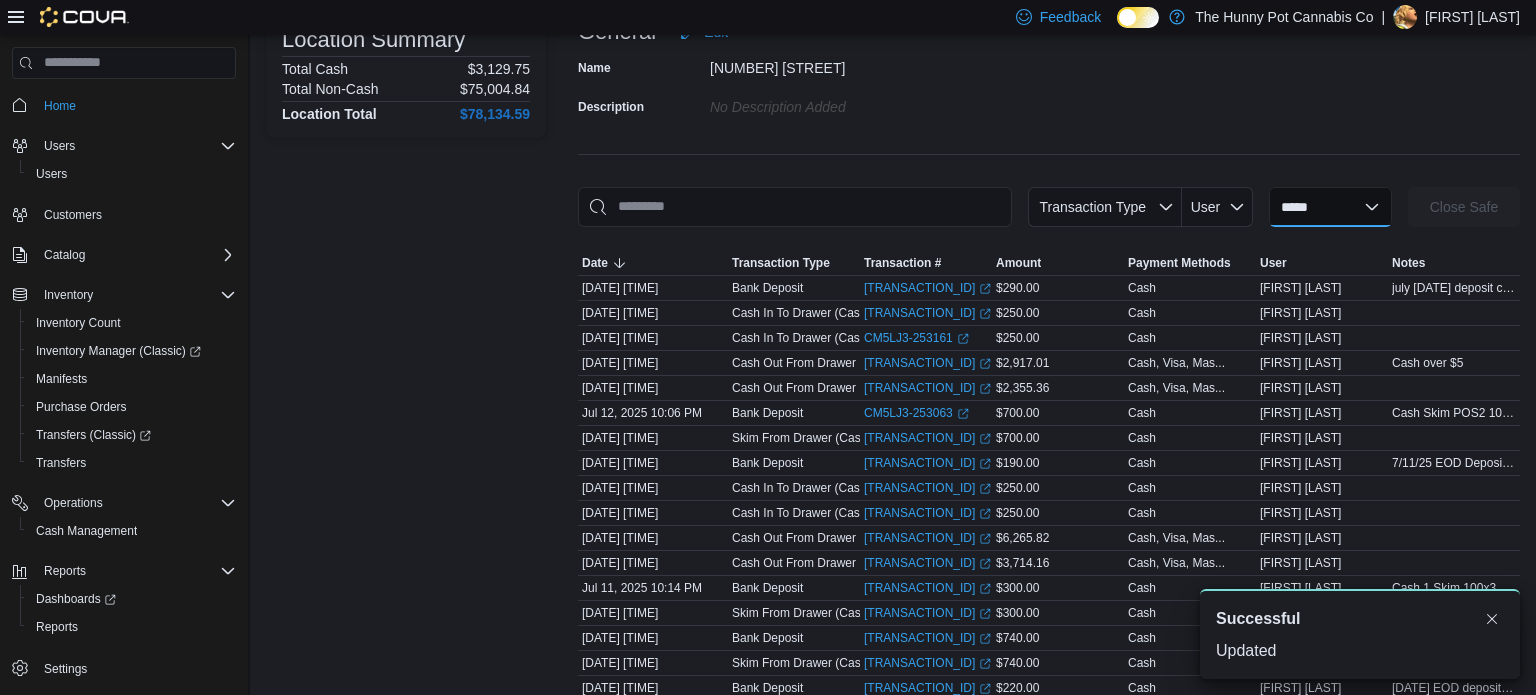 click on "**********" at bounding box center [1330, 207] 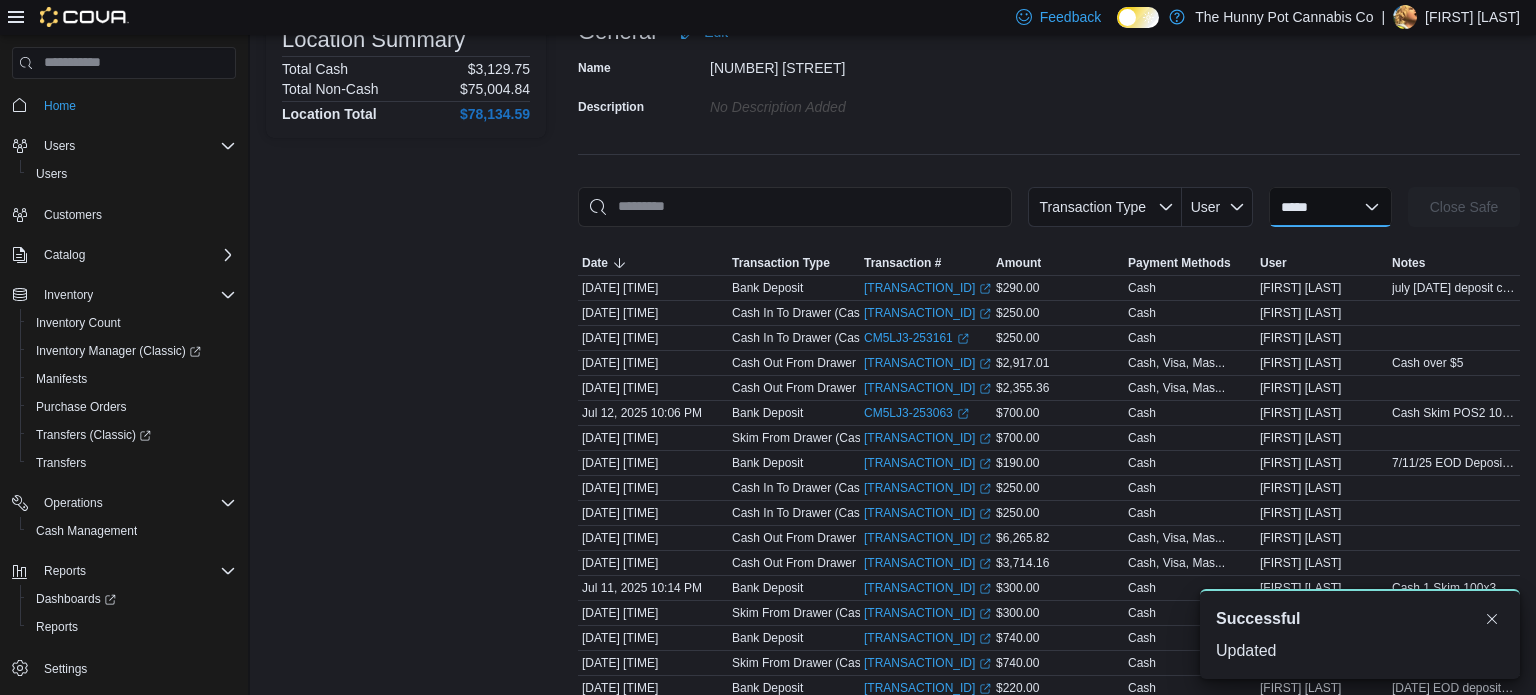 select on "**********" 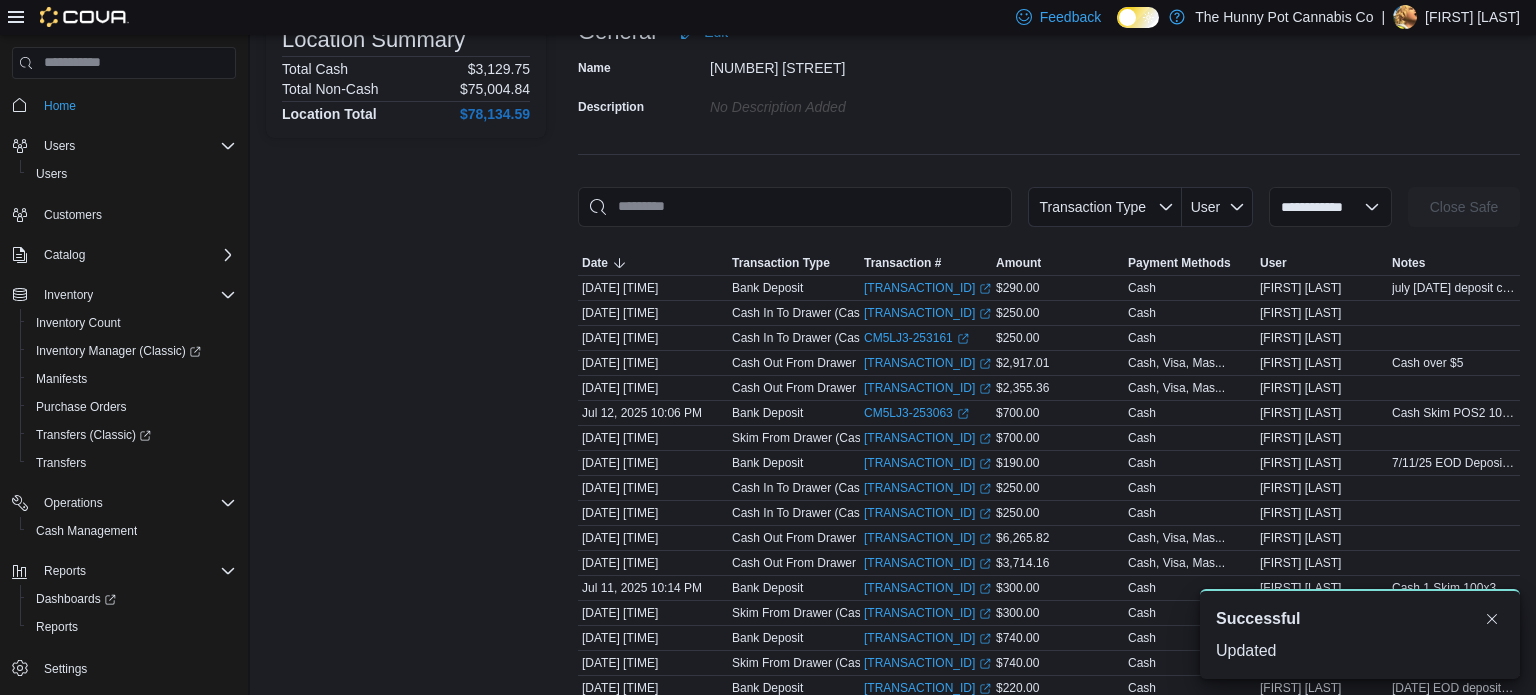 click on "**********" at bounding box center [1330, 207] 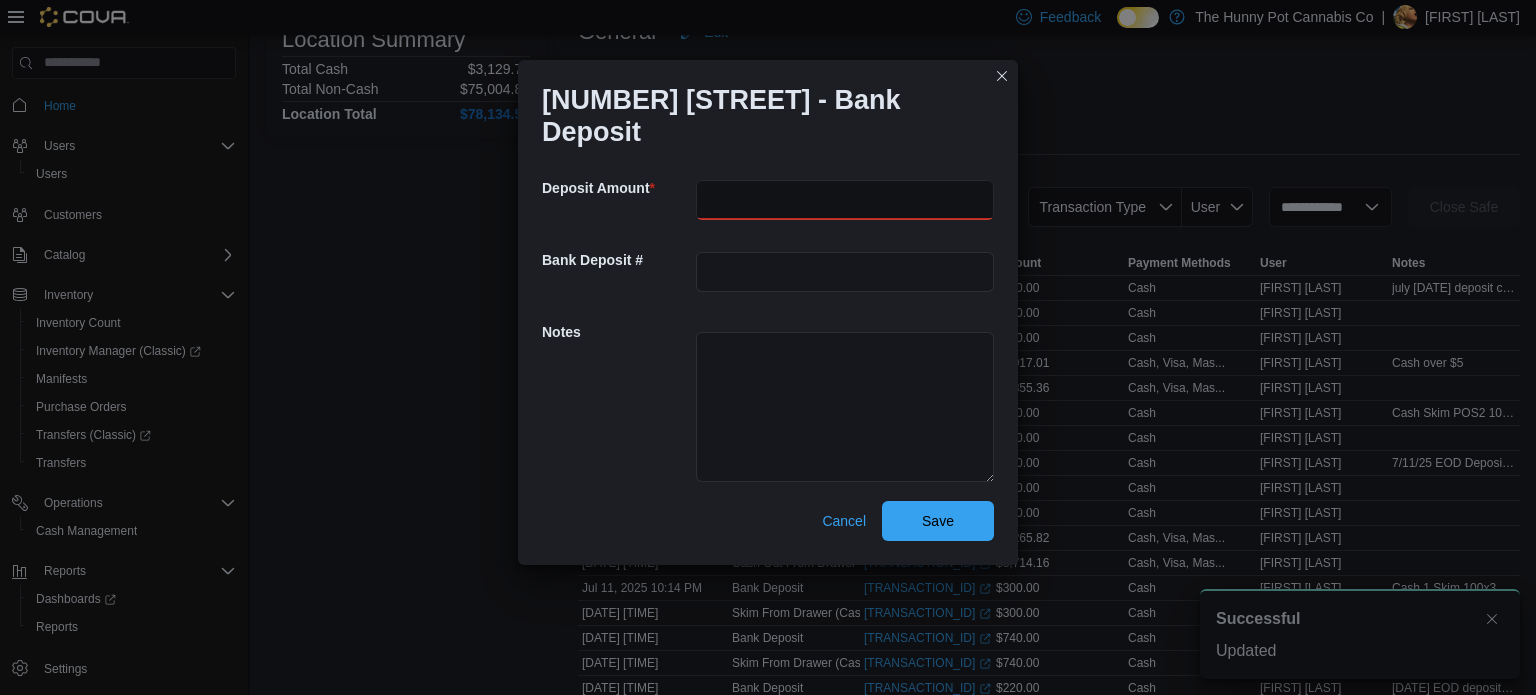 click at bounding box center [845, 200] 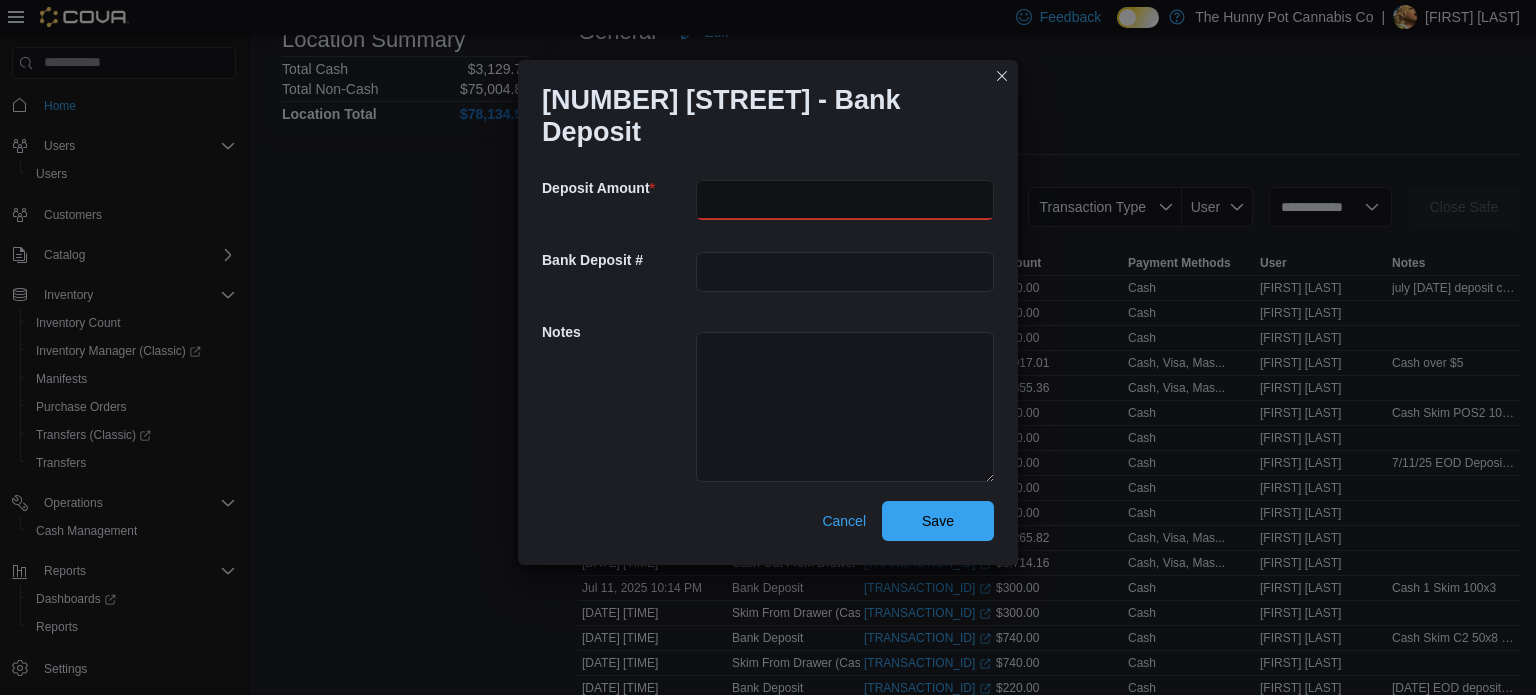type on "***" 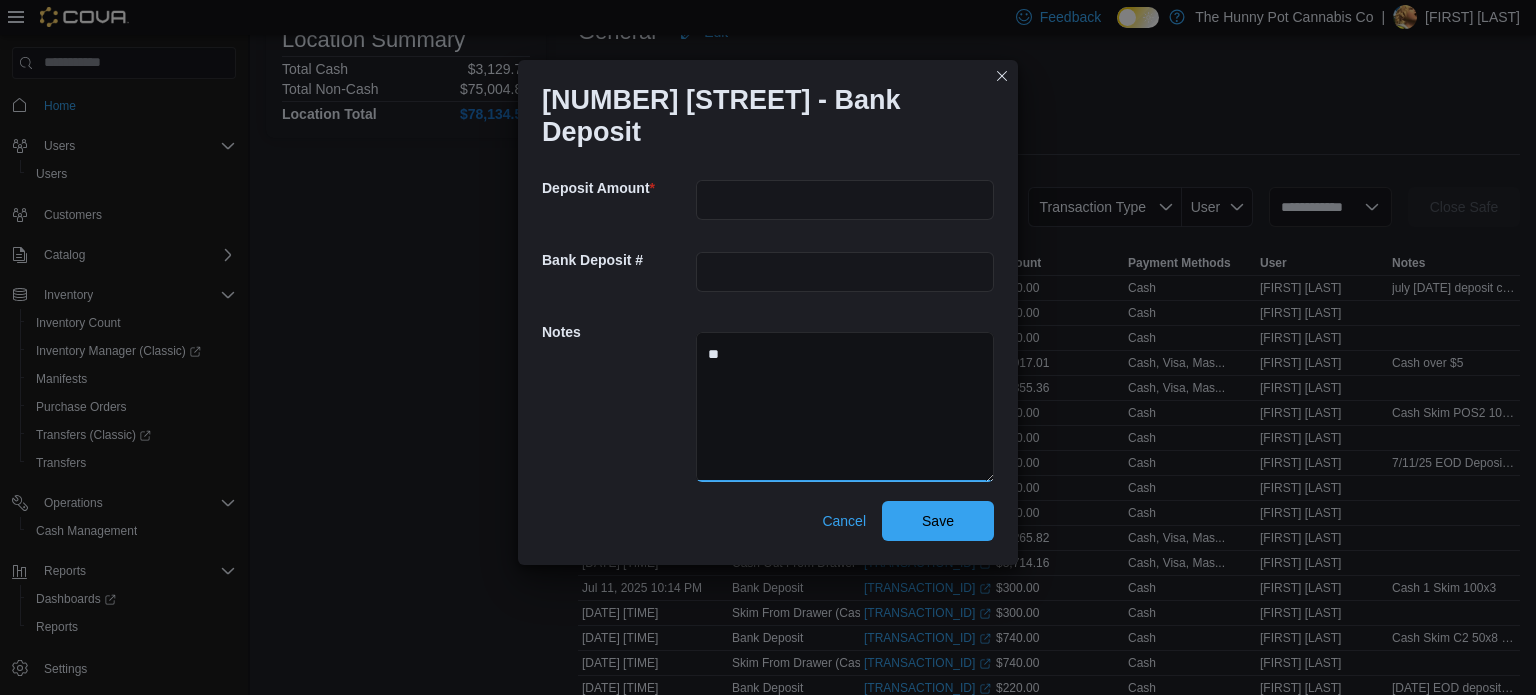 type on "*" 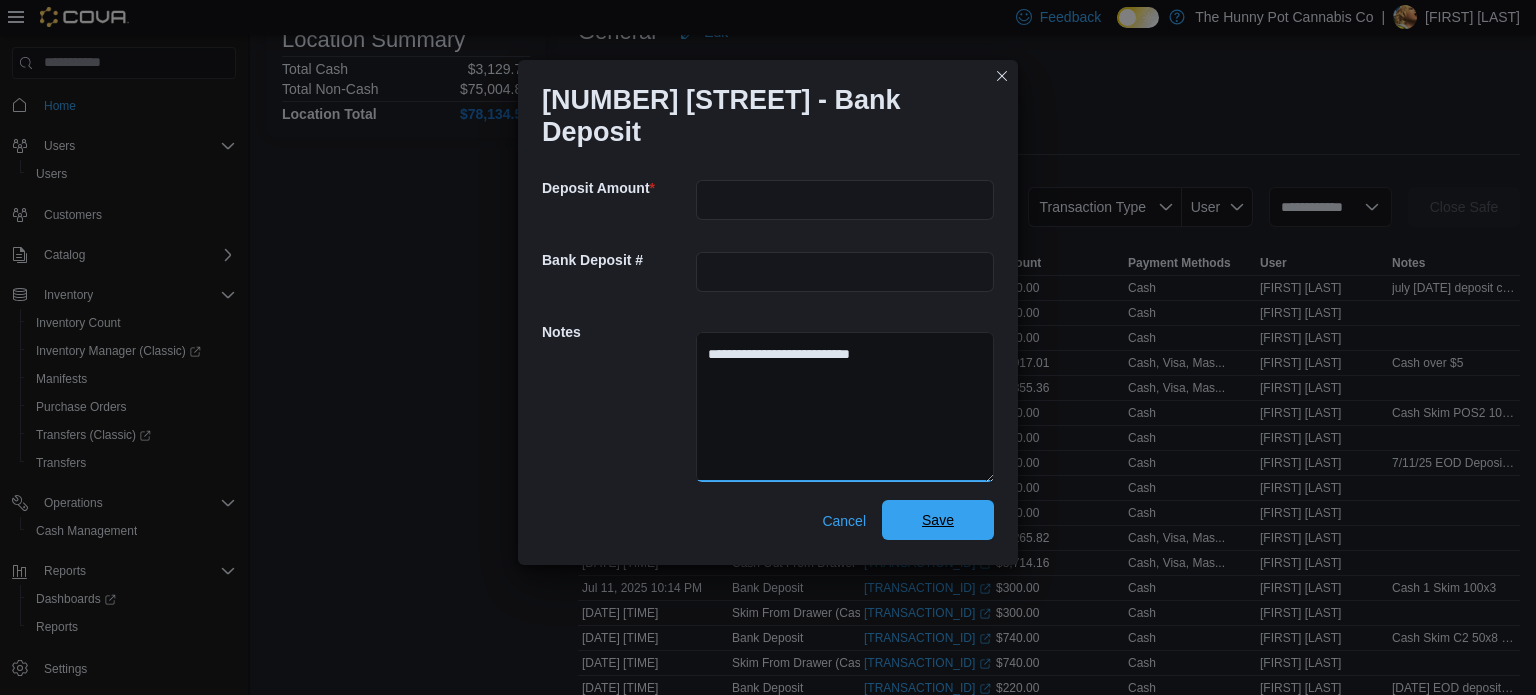 type on "**********" 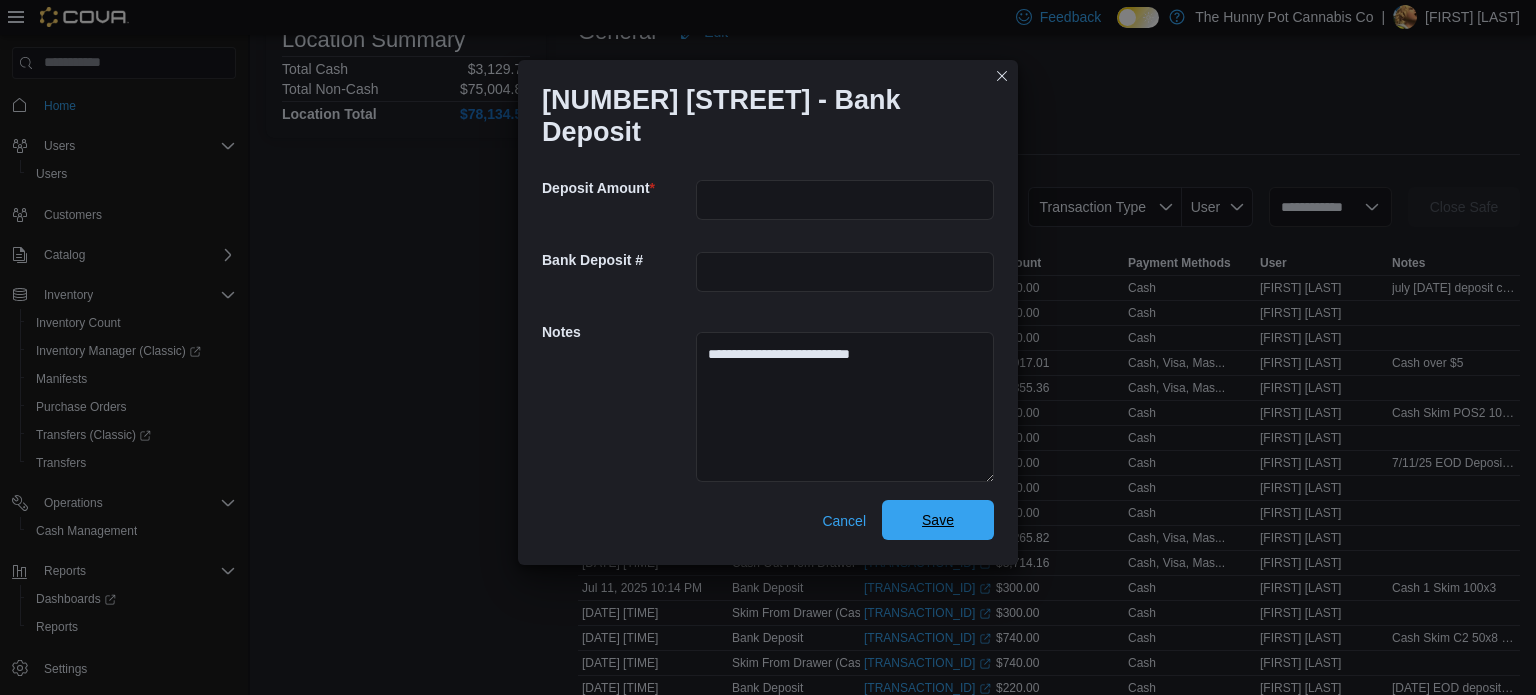 click on "Save" at bounding box center [938, 520] 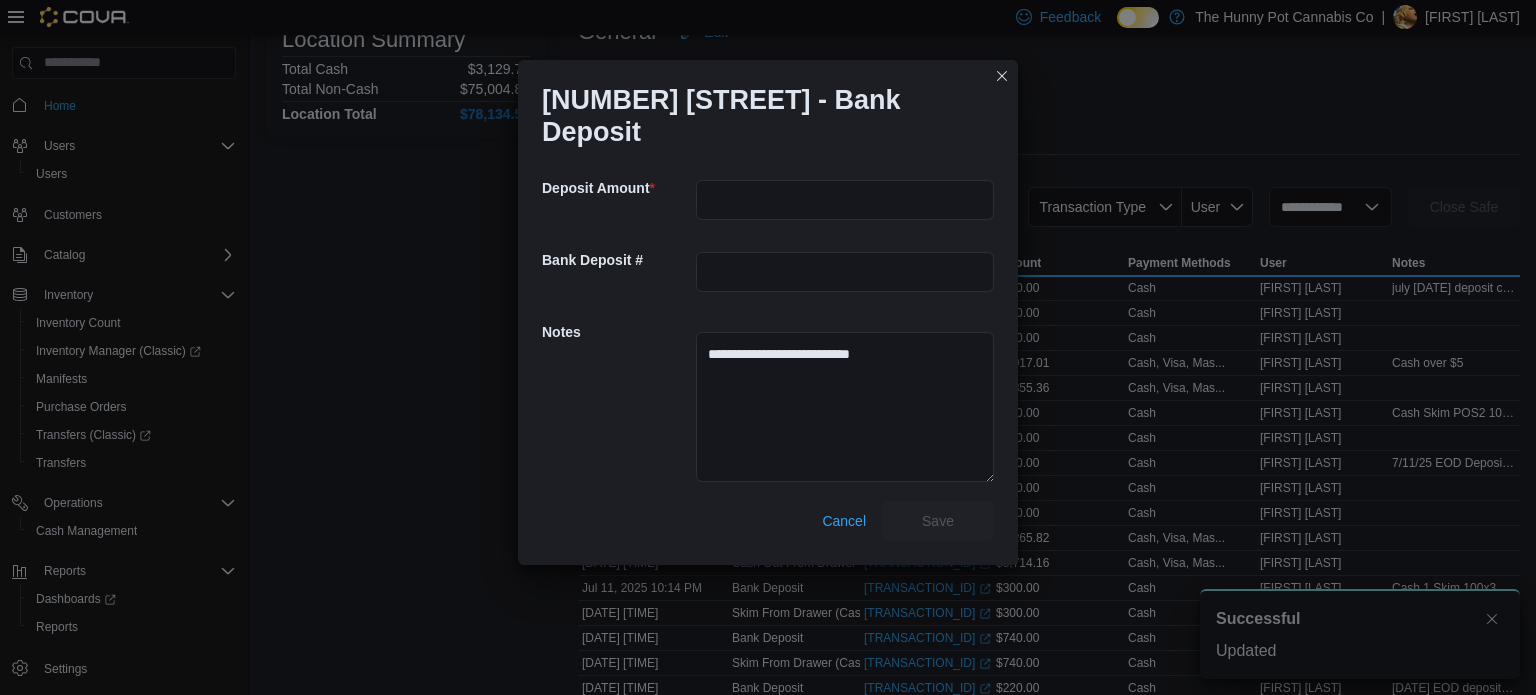 scroll, scrollTop: 1, scrollLeft: 0, axis: vertical 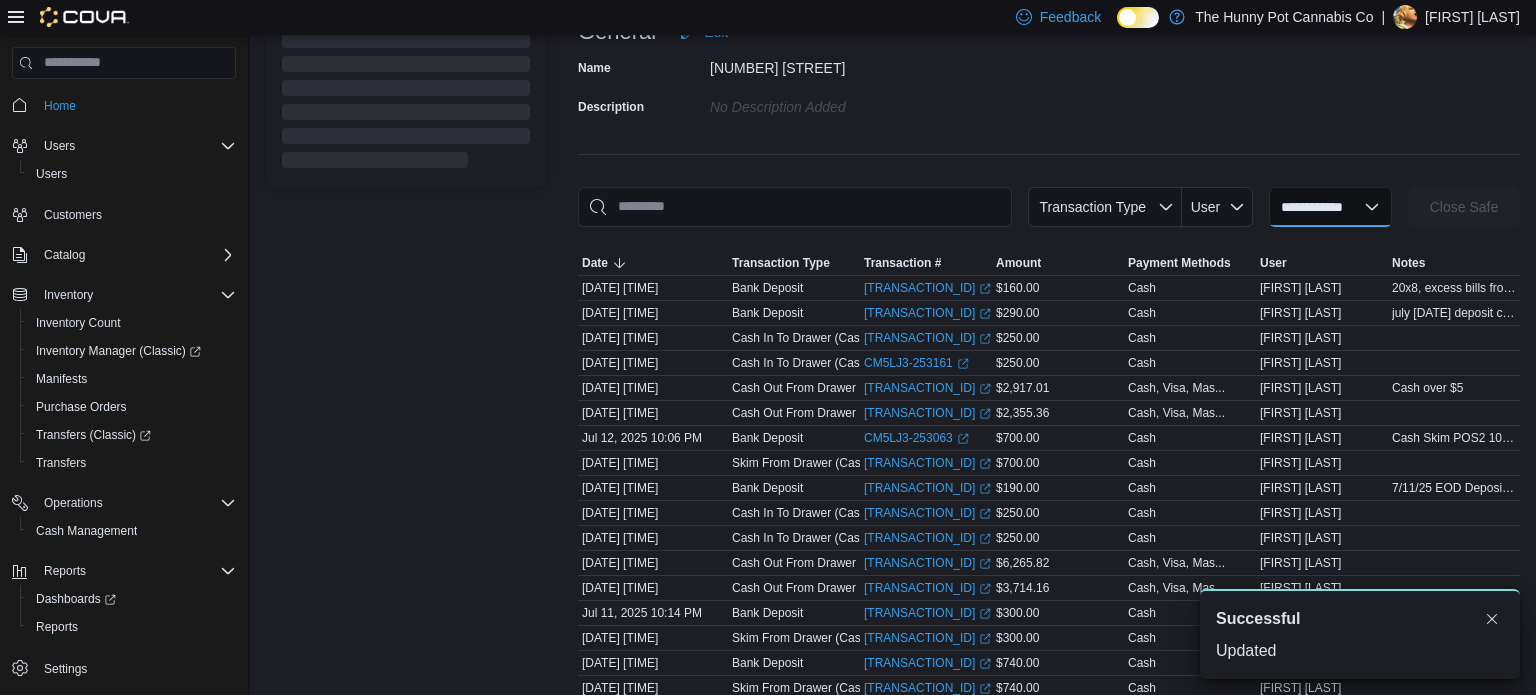 select 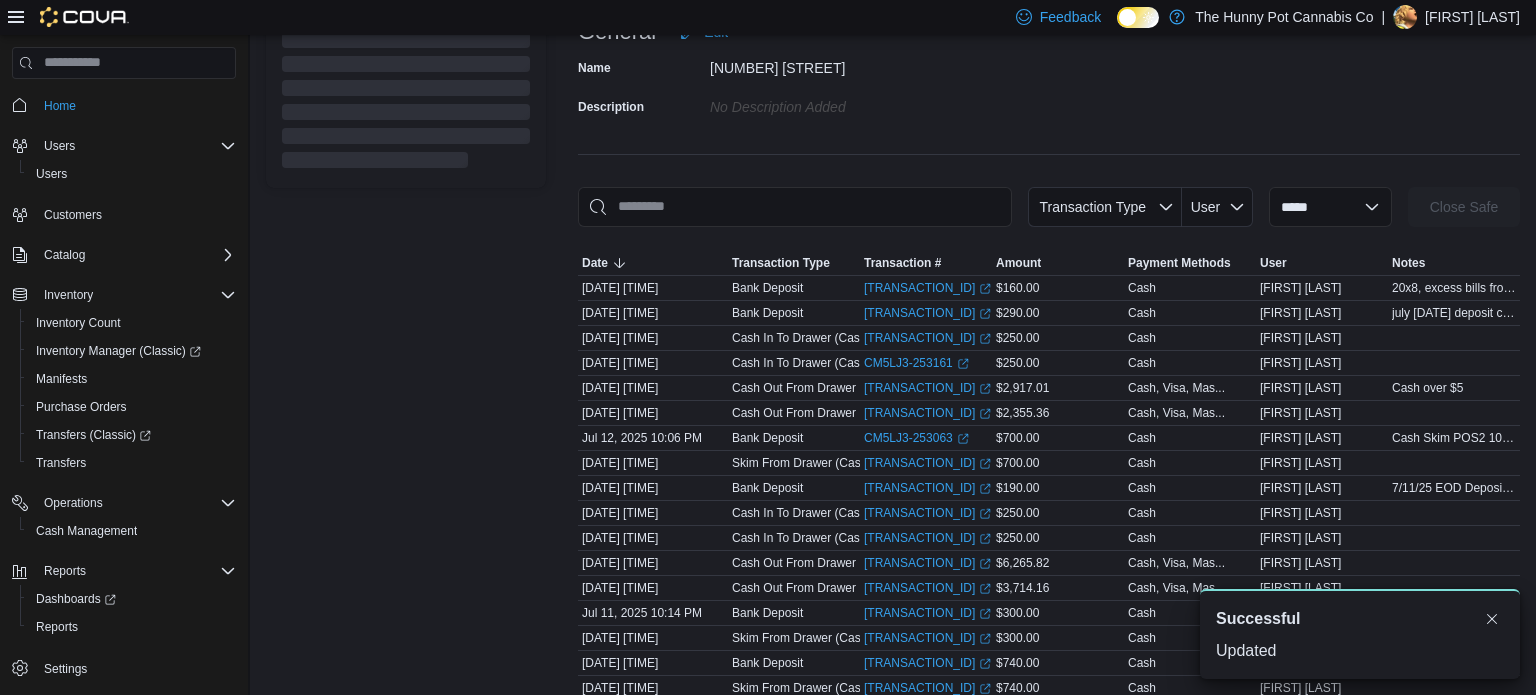 click on "**********" at bounding box center [1049, 1425] 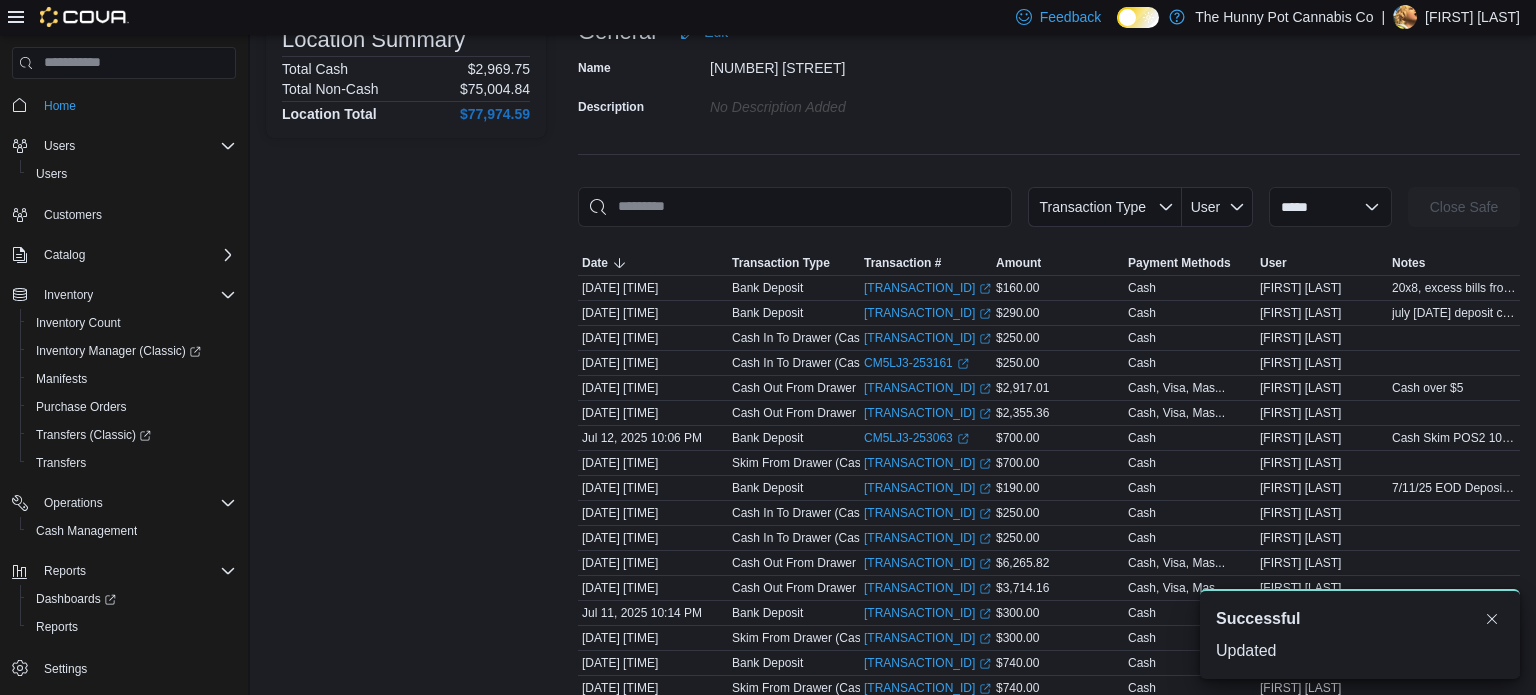 scroll, scrollTop: 0, scrollLeft: 0, axis: both 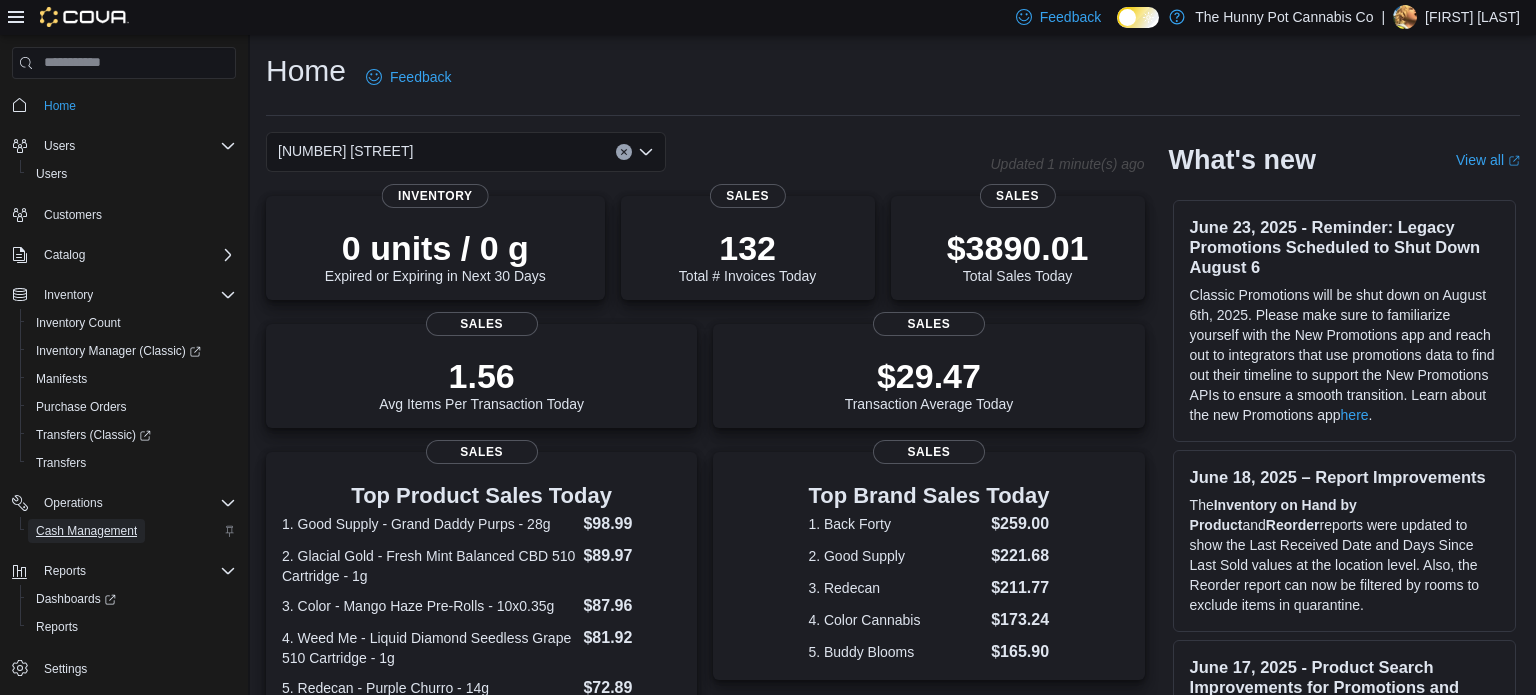 click on "Cash Management" at bounding box center [86, 531] 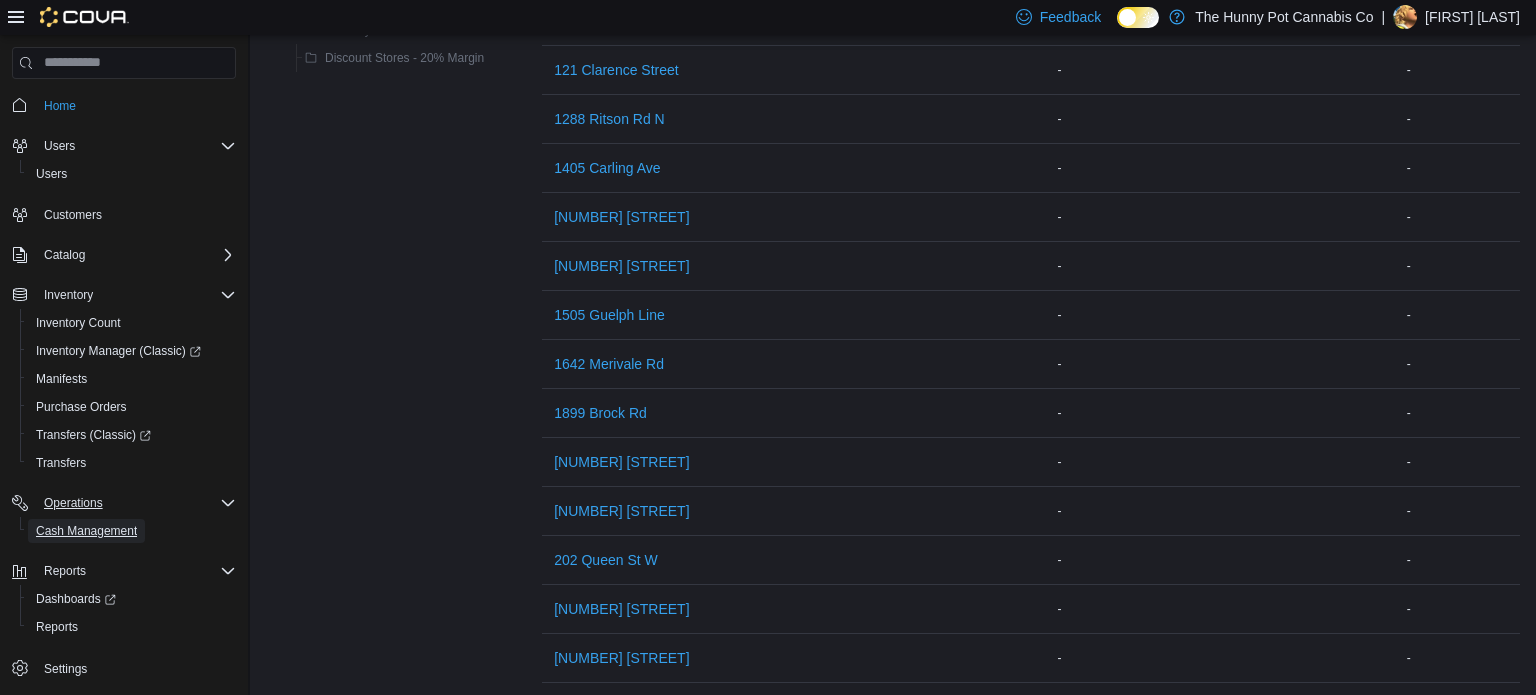 scroll, scrollTop: 458, scrollLeft: 0, axis: vertical 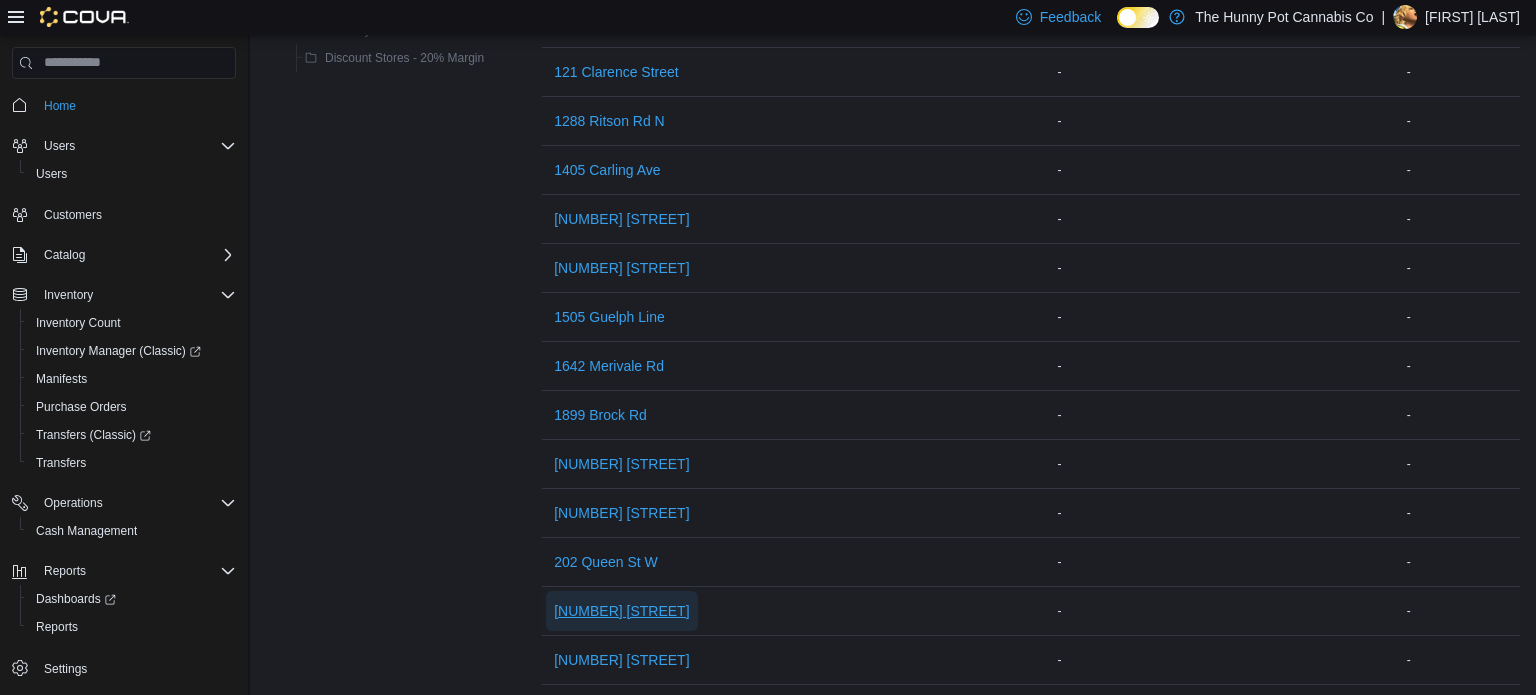 click on "[NUMBER] [STREET]" at bounding box center (621, 611) 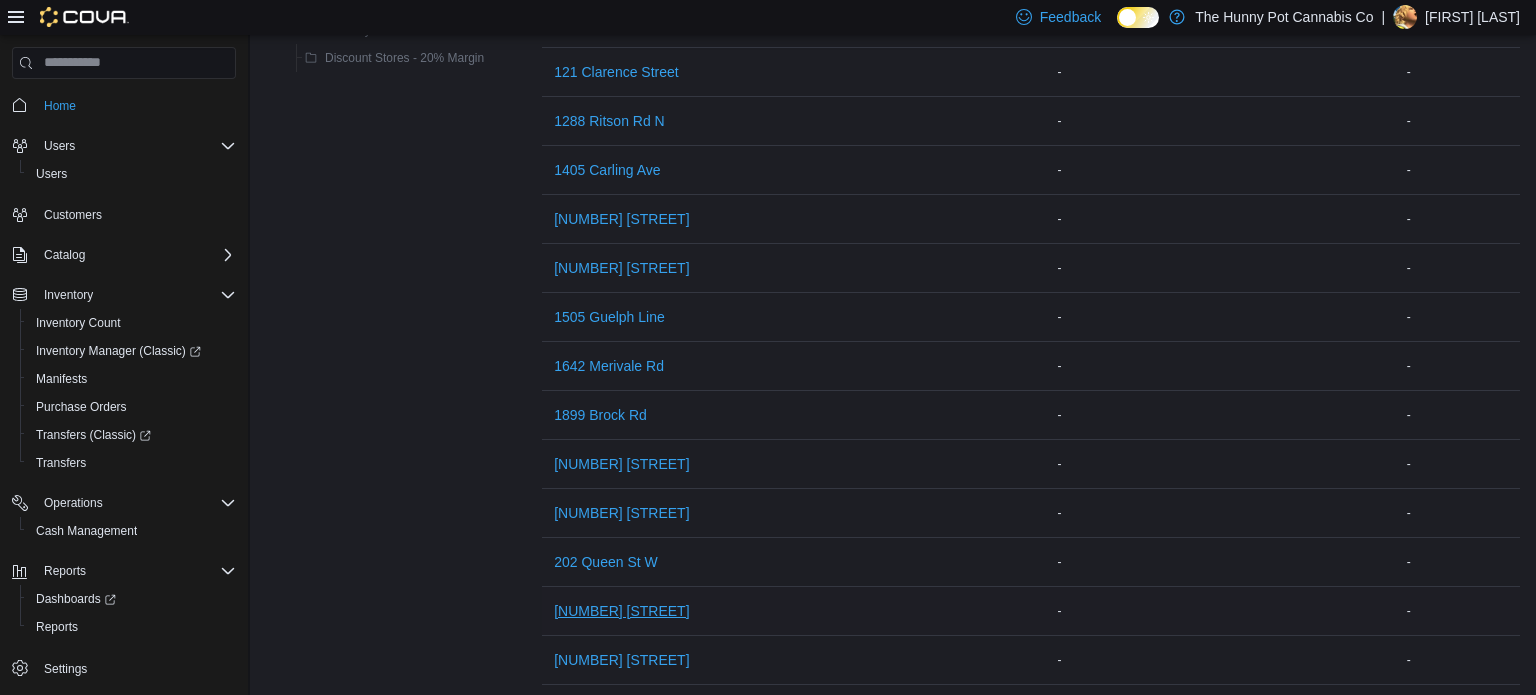 scroll, scrollTop: 0, scrollLeft: 0, axis: both 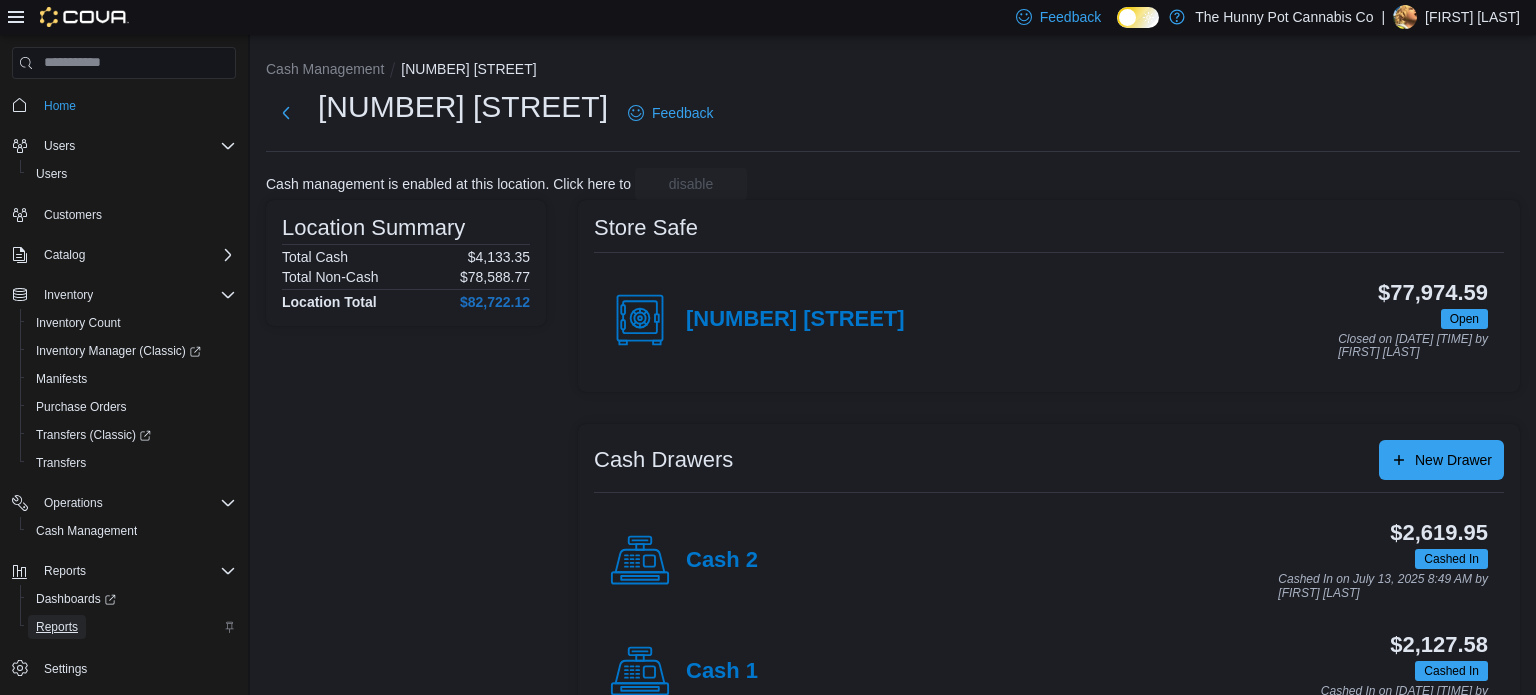 click on "Reports" at bounding box center [57, 627] 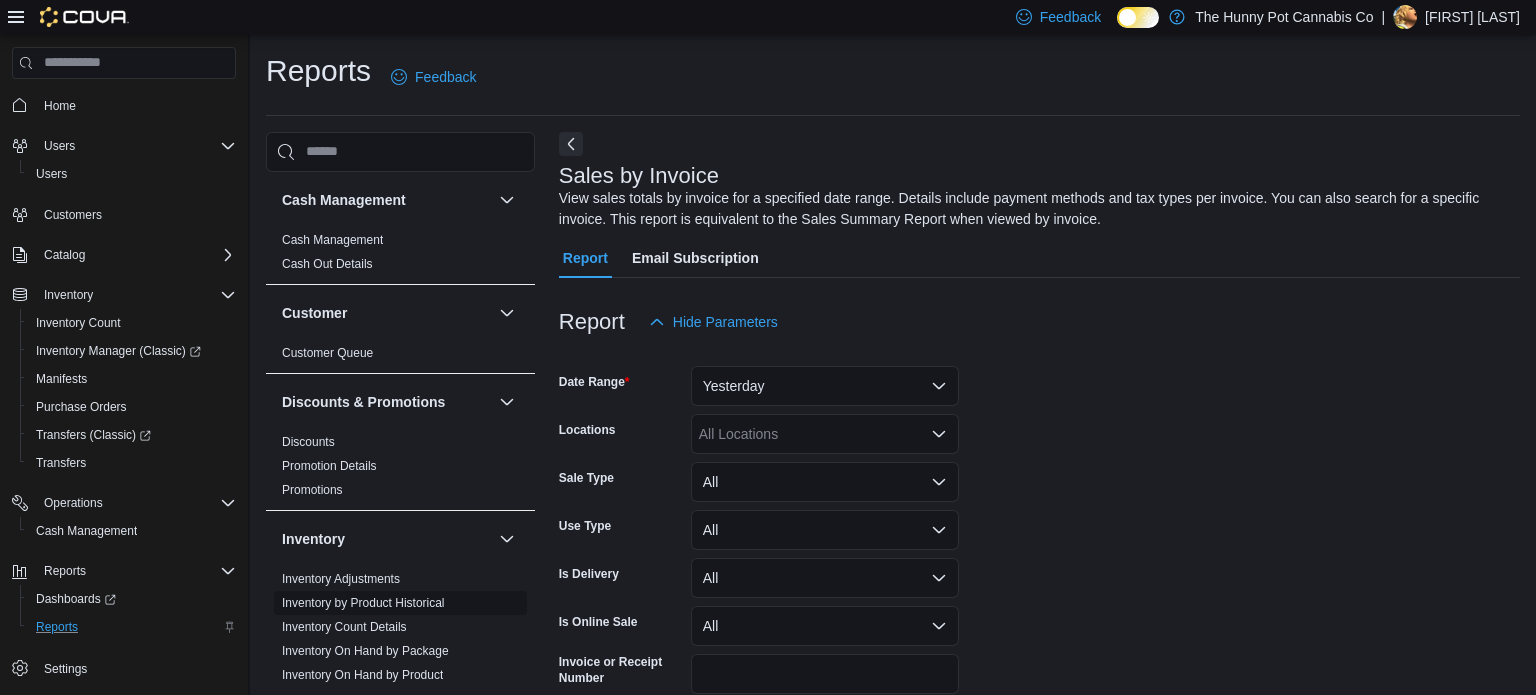 scroll, scrollTop: 94, scrollLeft: 0, axis: vertical 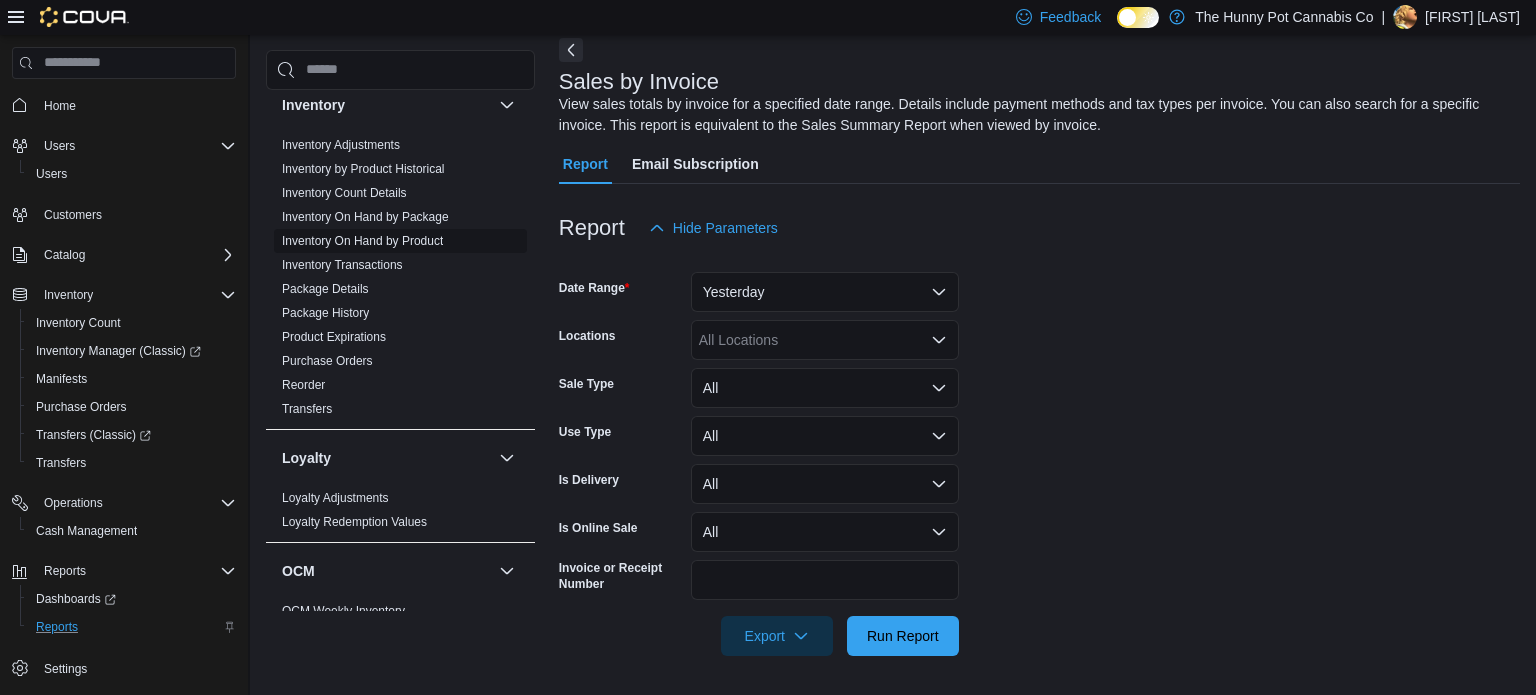 click on "Inventory On Hand by Product" at bounding box center [362, 241] 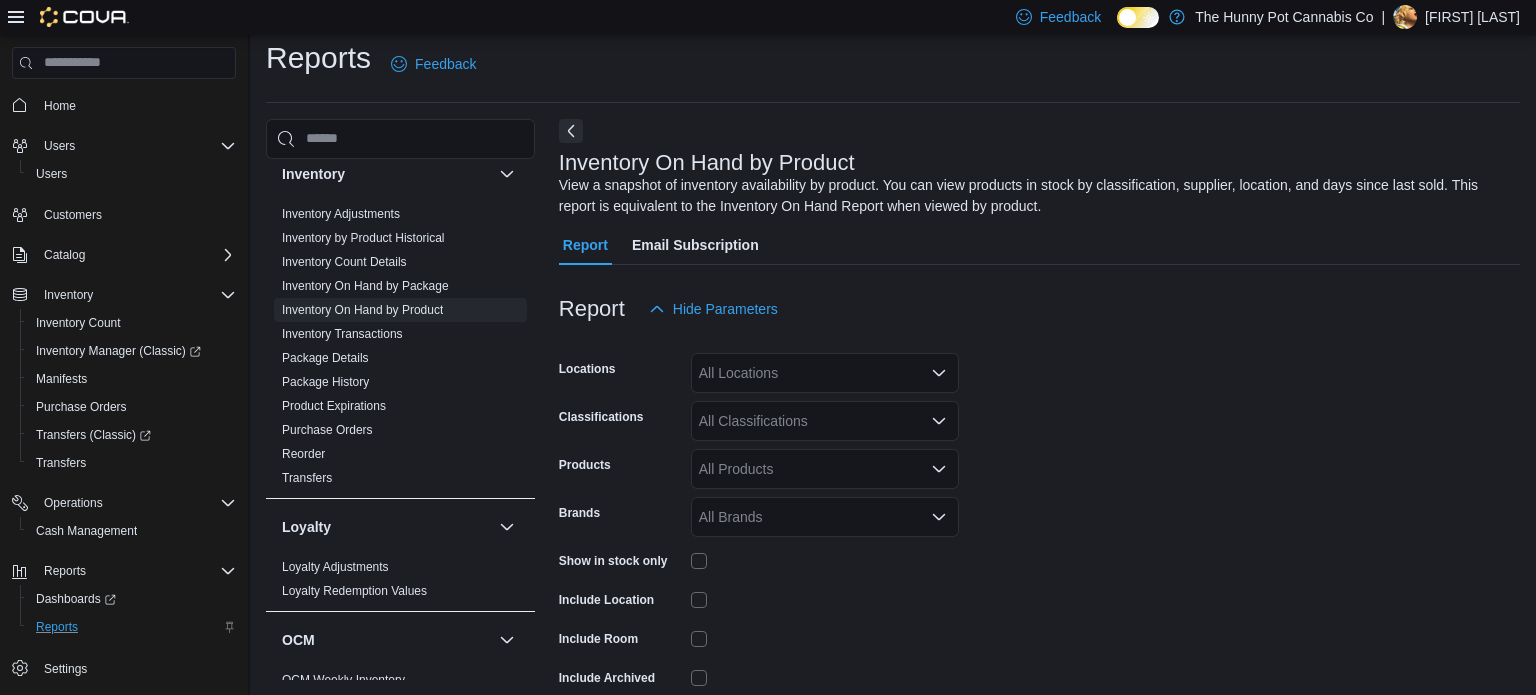 scroll, scrollTop: 67, scrollLeft: 0, axis: vertical 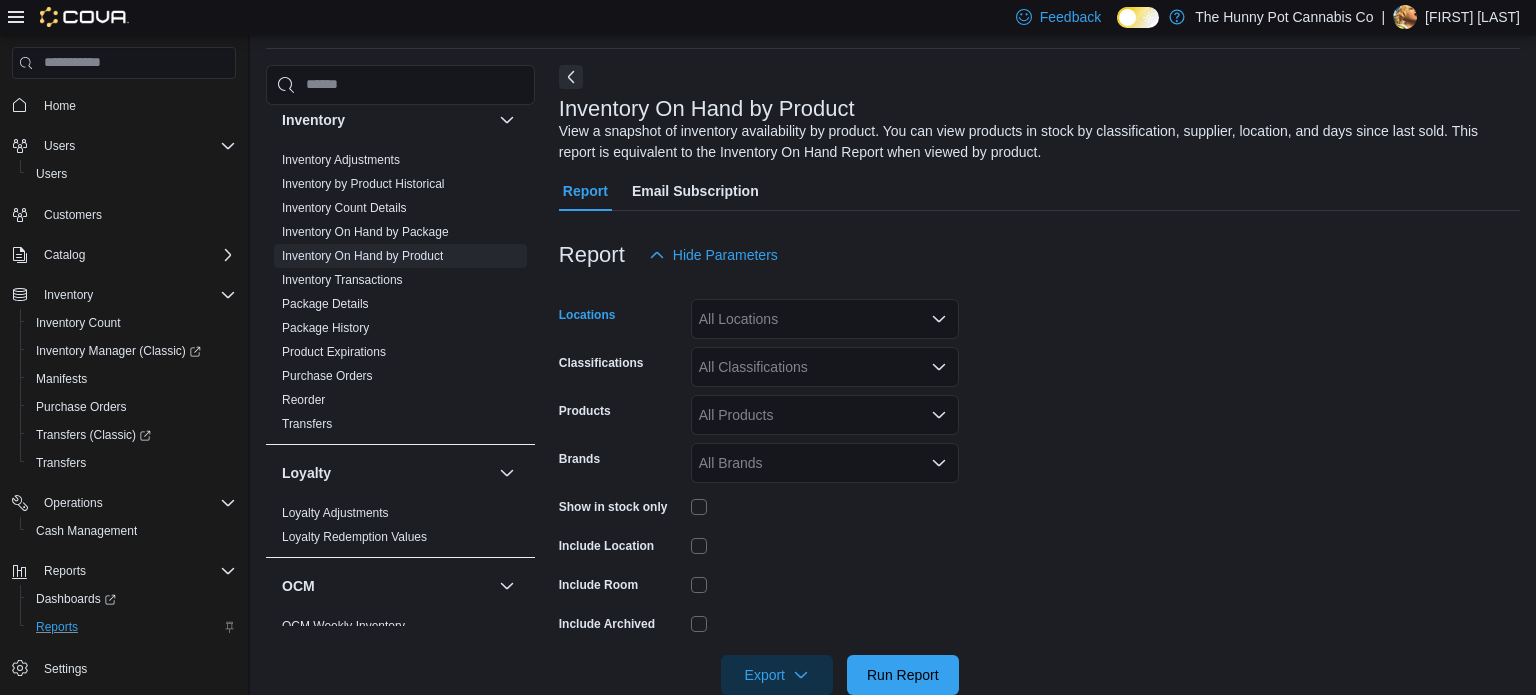 click on "All Locations" at bounding box center (825, 319) 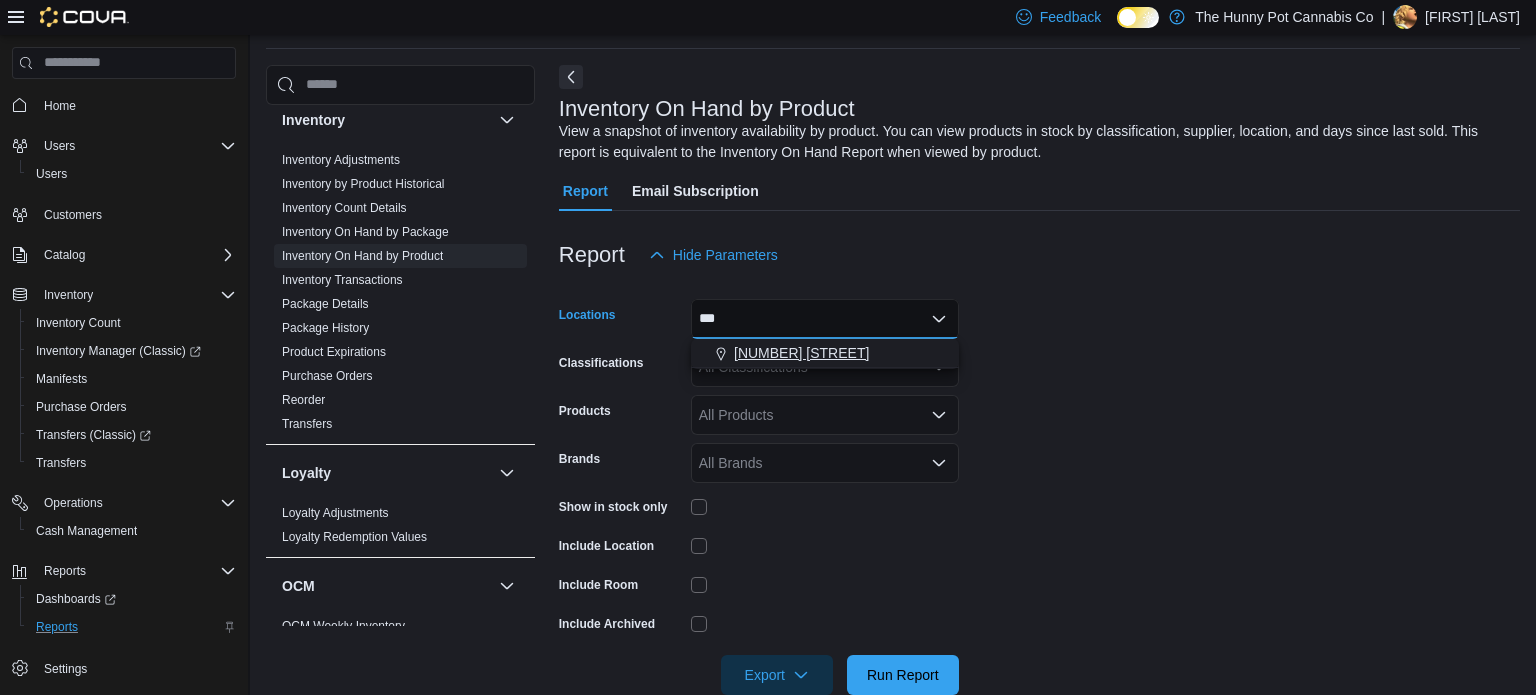 type on "***" 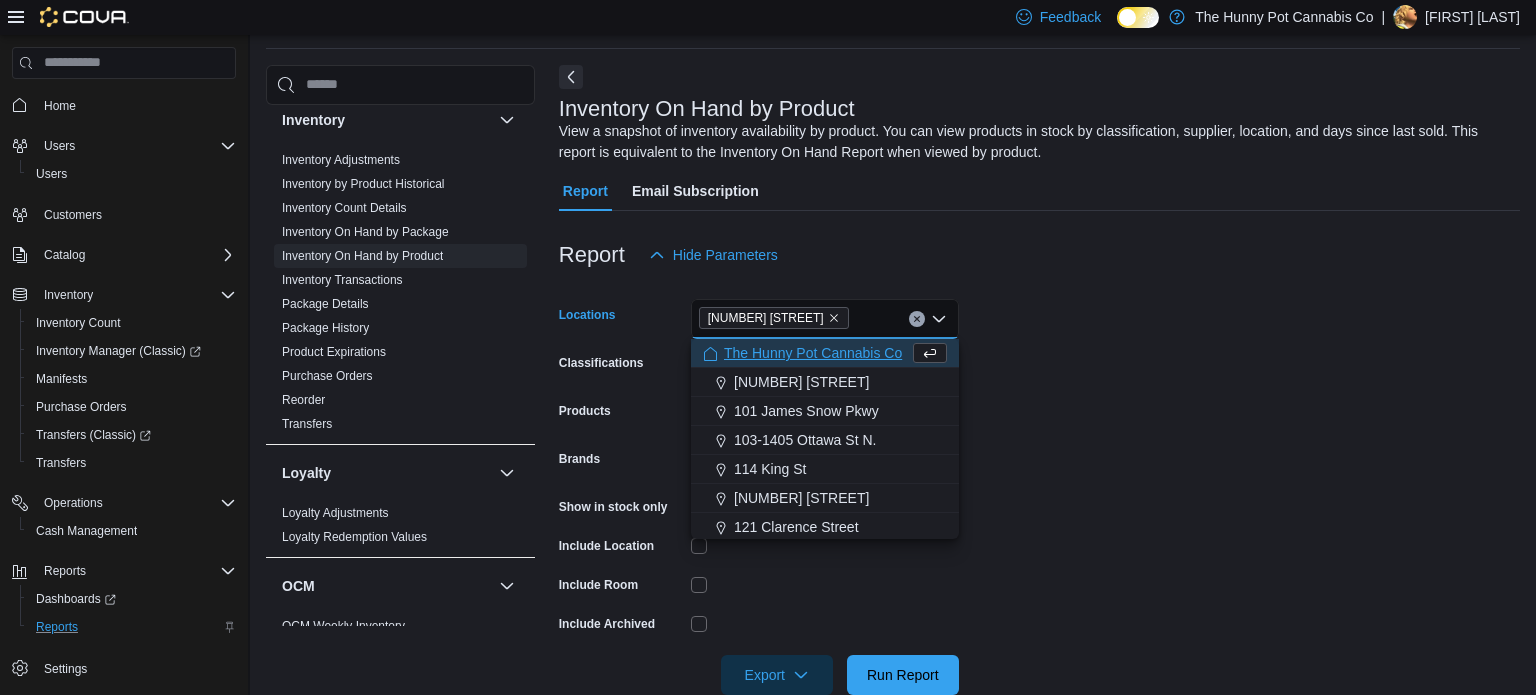 click at bounding box center (1039, 287) 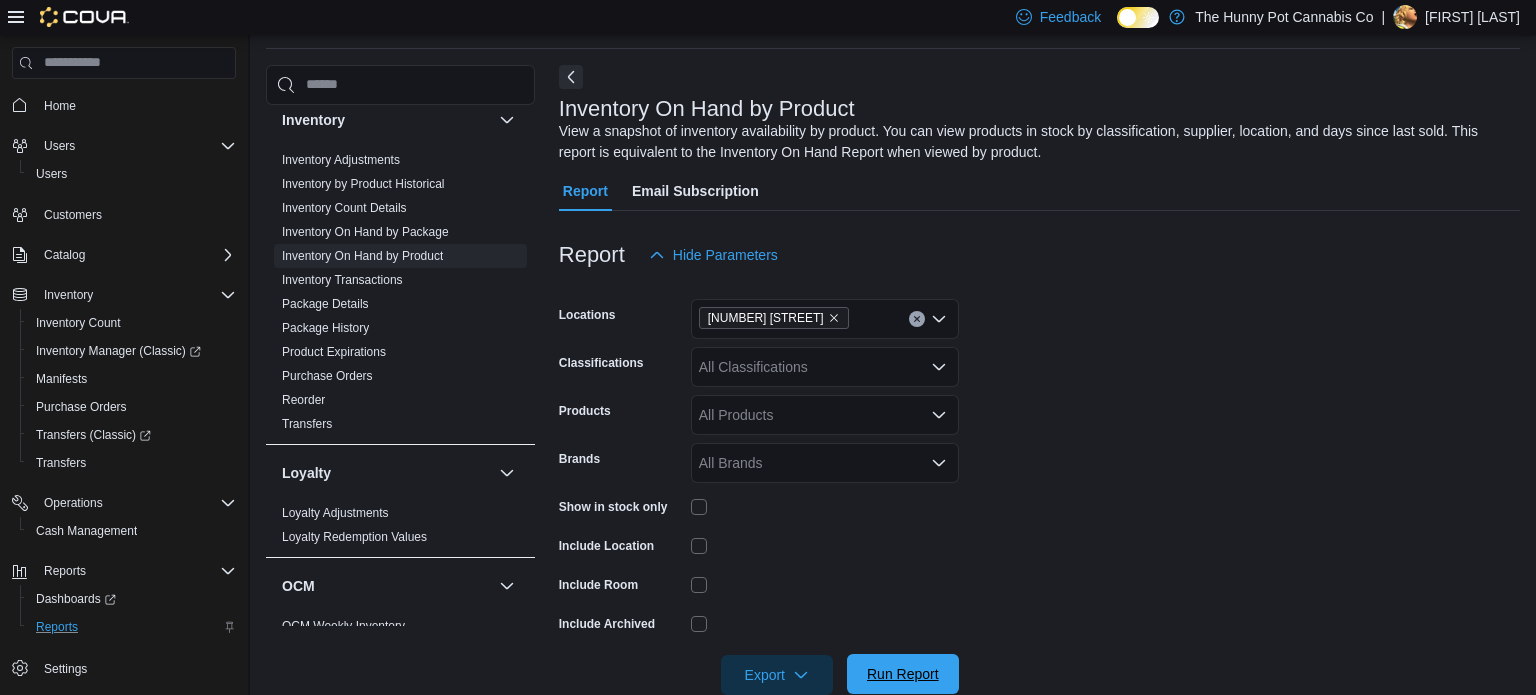 click on "Run Report" at bounding box center (903, 674) 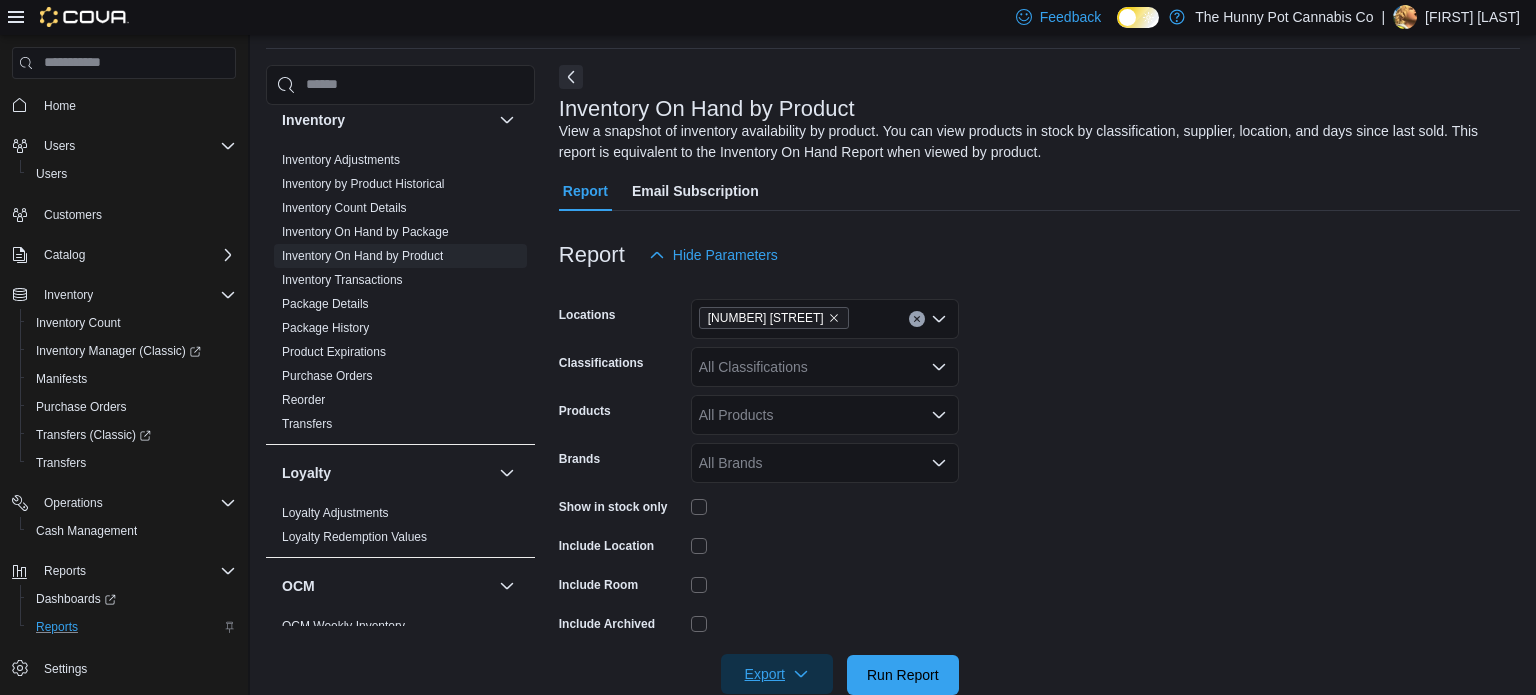 click on "Export" at bounding box center [777, 674] 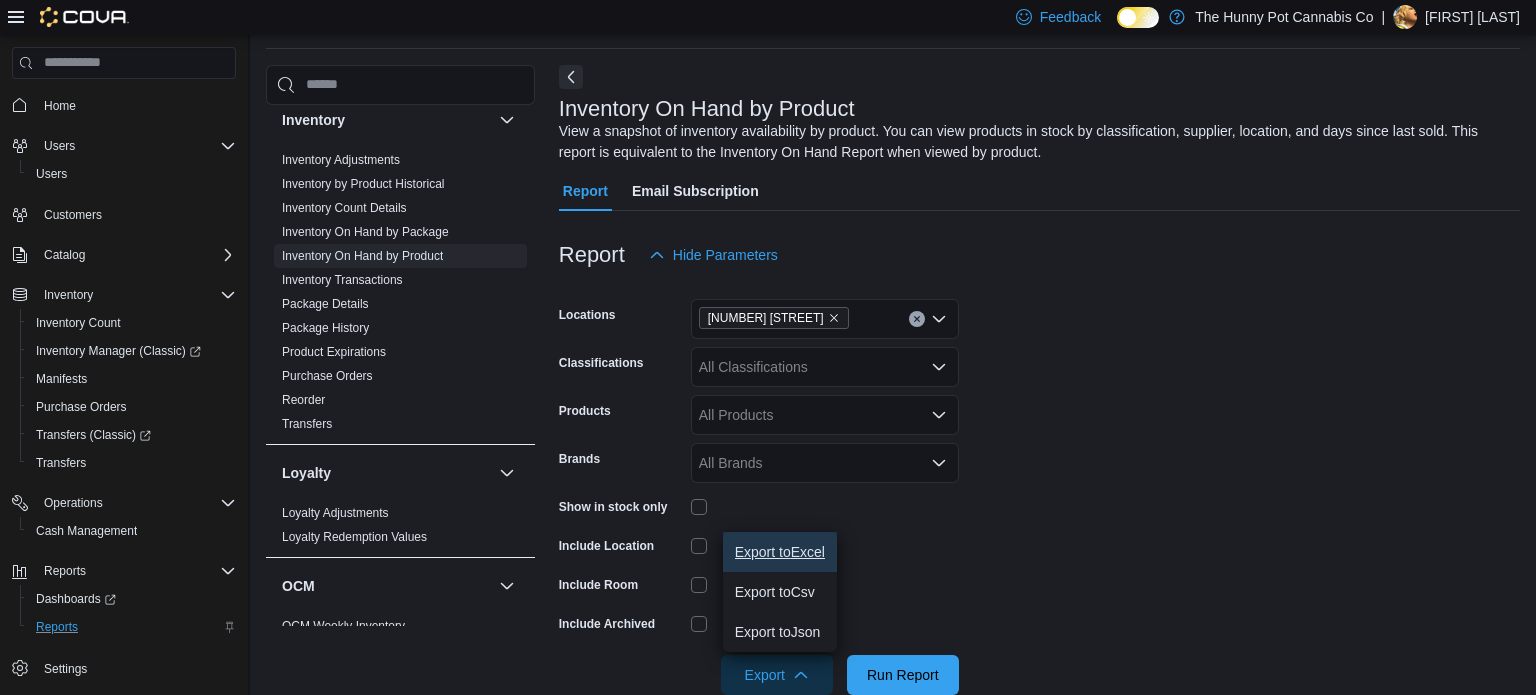 click on "Export to  Excel" at bounding box center [780, 552] 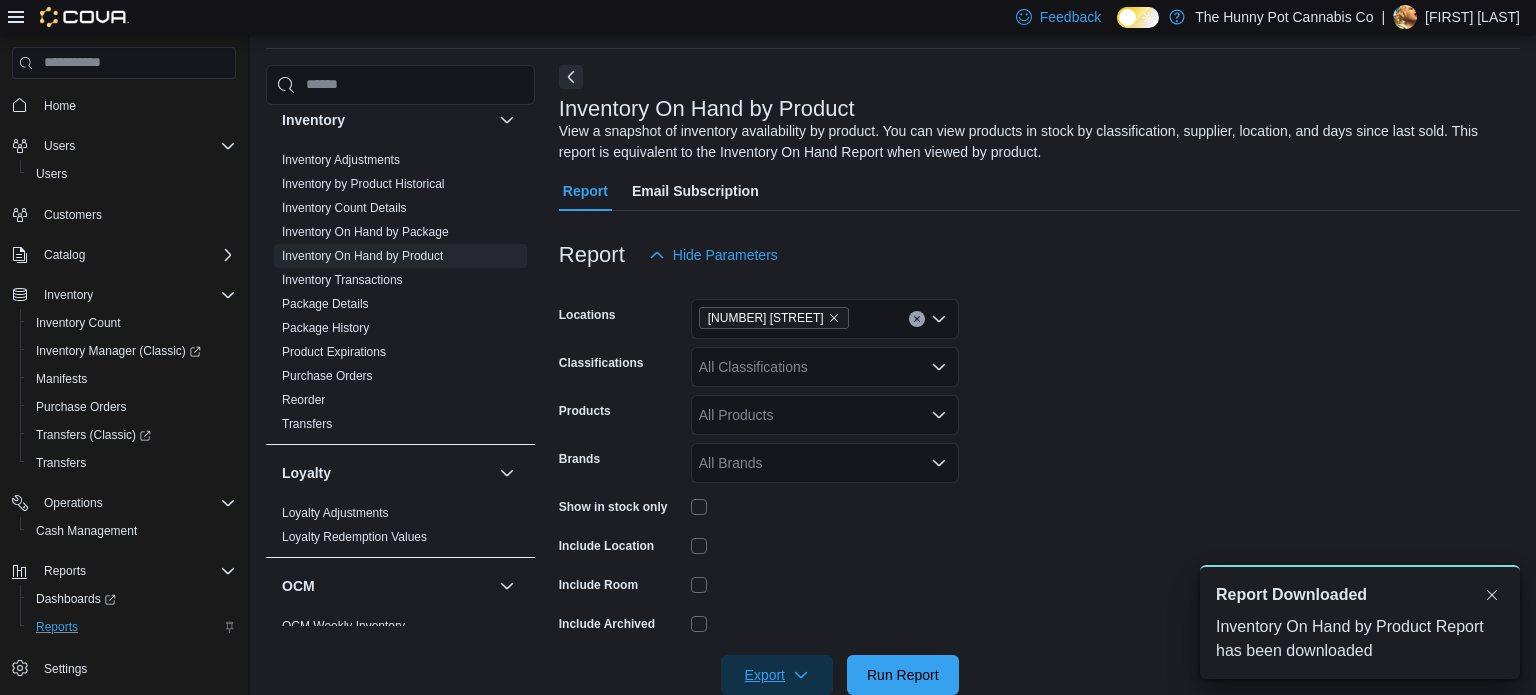 scroll, scrollTop: 0, scrollLeft: 0, axis: both 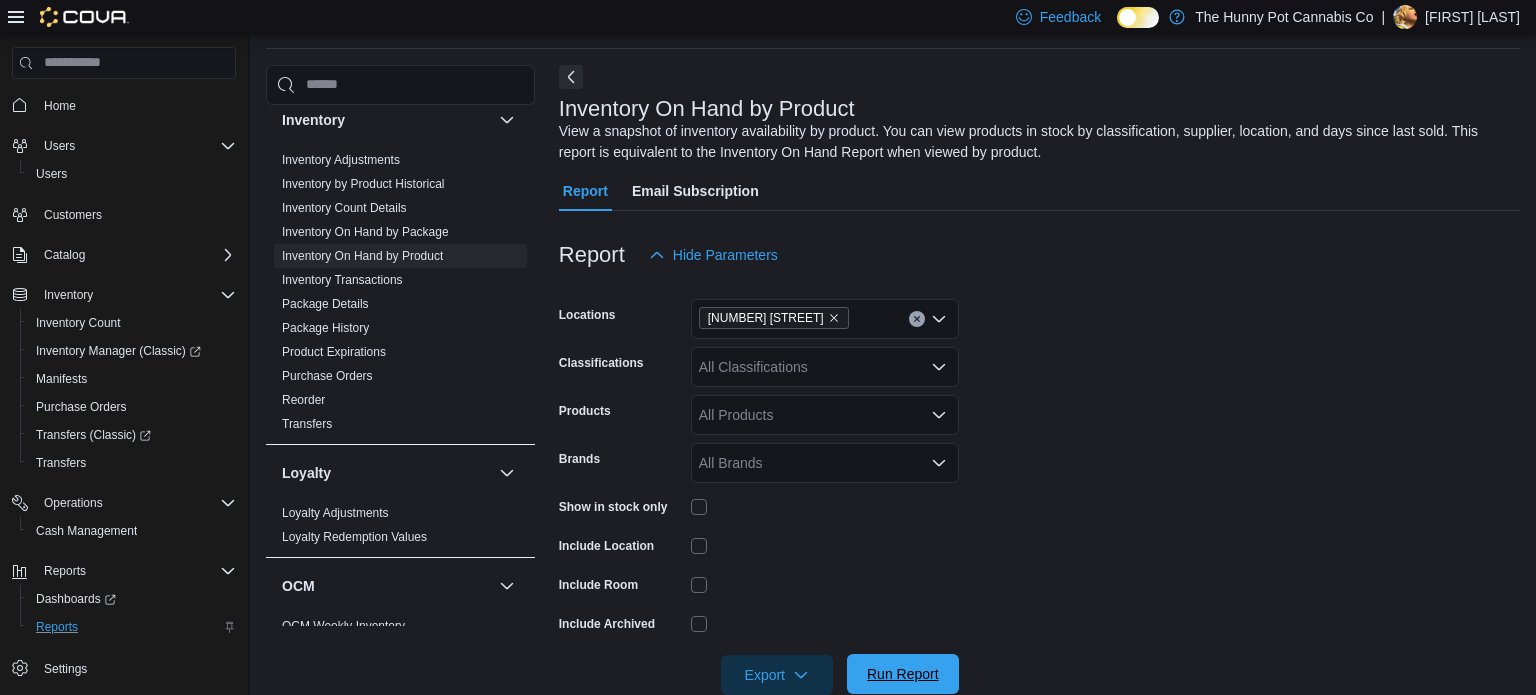 click on "Run Report" at bounding box center (903, 674) 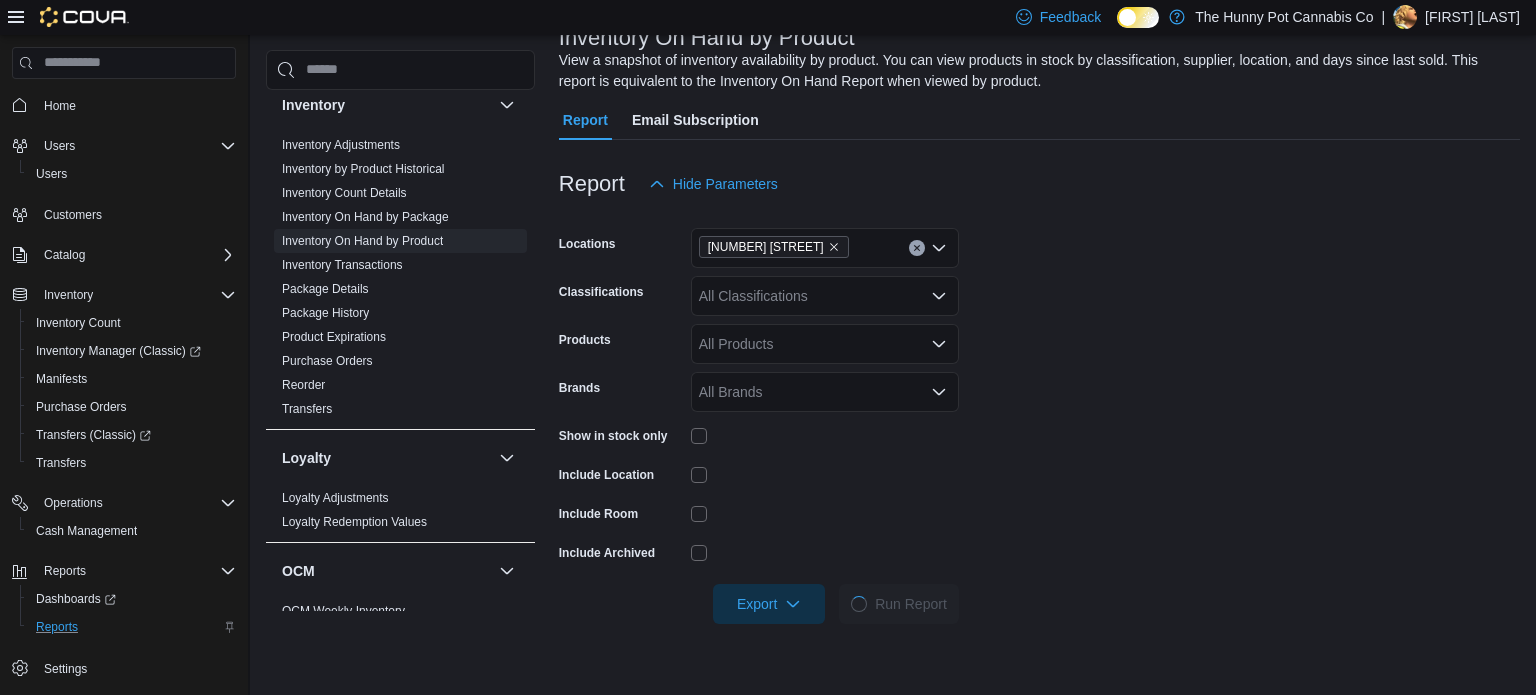 scroll, scrollTop: 144, scrollLeft: 0, axis: vertical 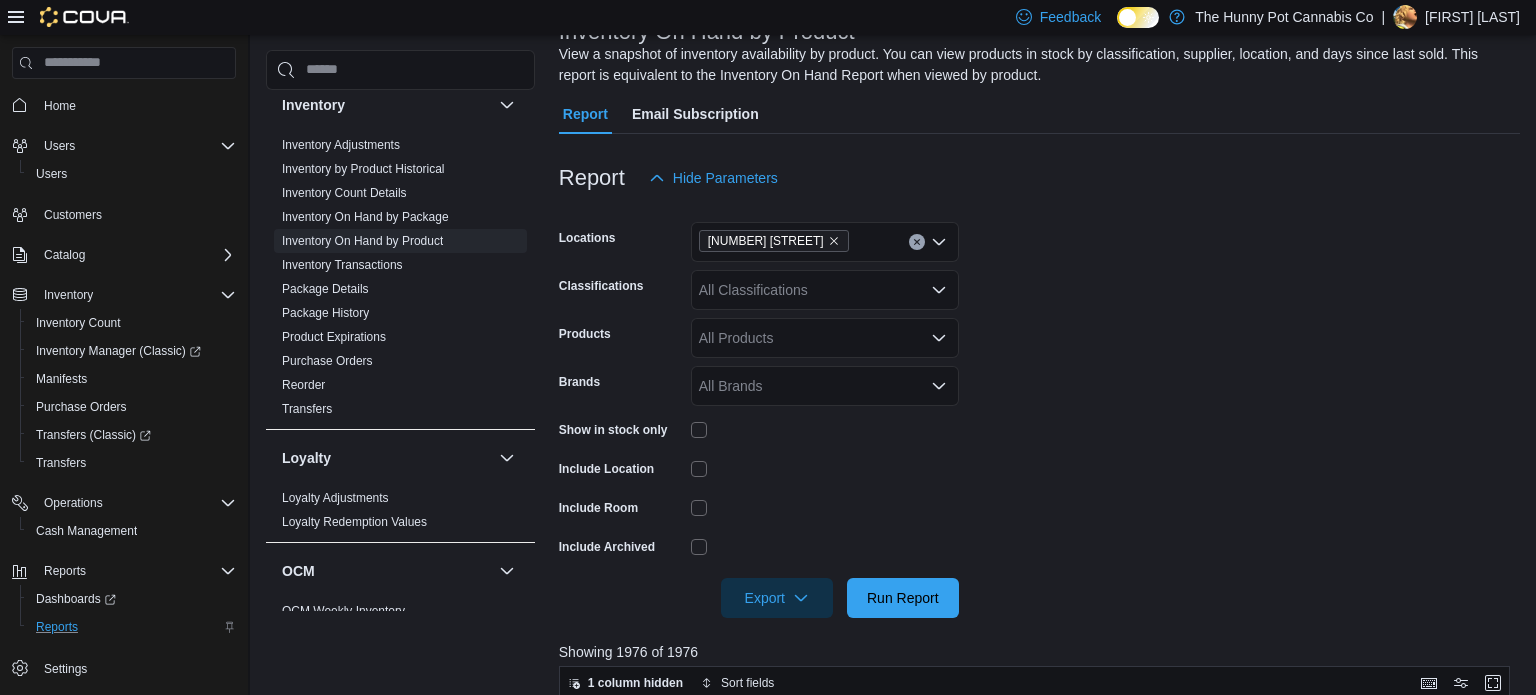 click on "1 column hidden Sort fields" at bounding box center (1035, 683) 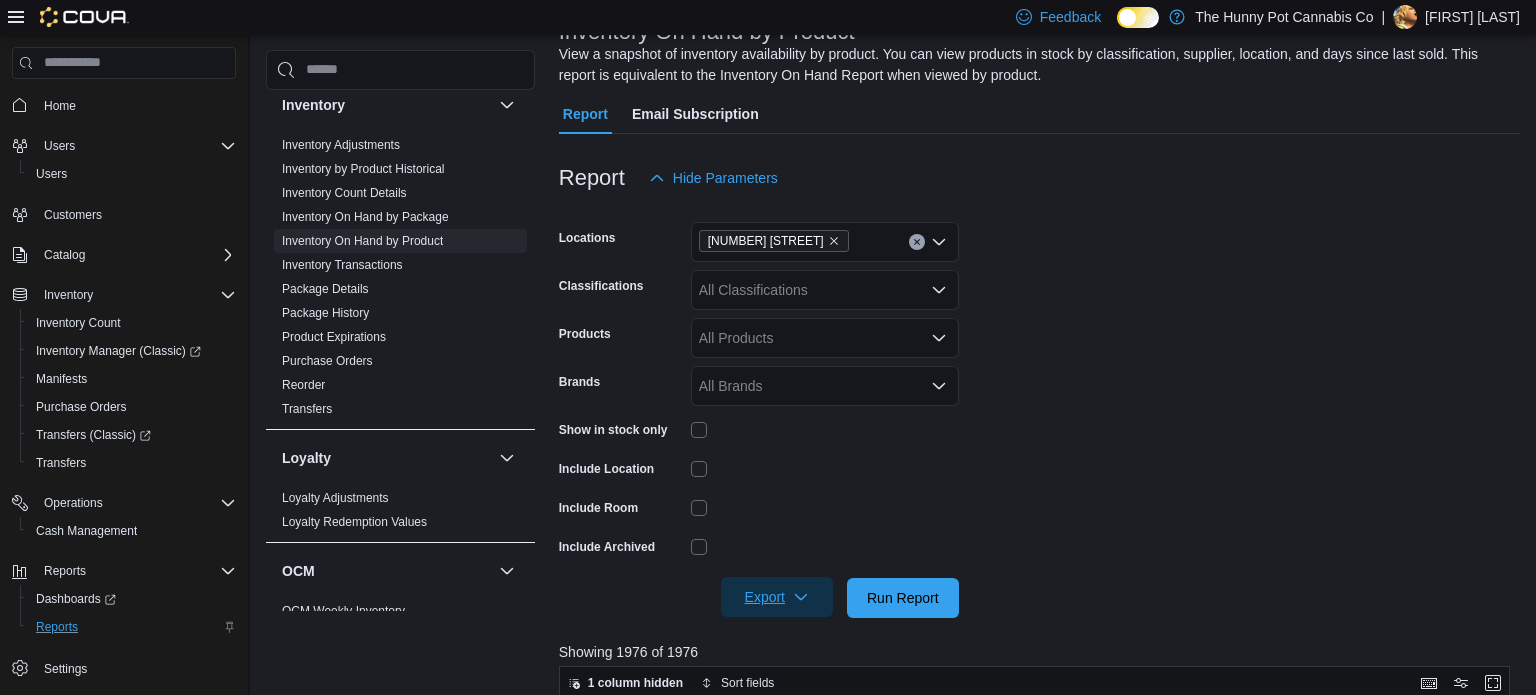 click on "Export" at bounding box center (777, 597) 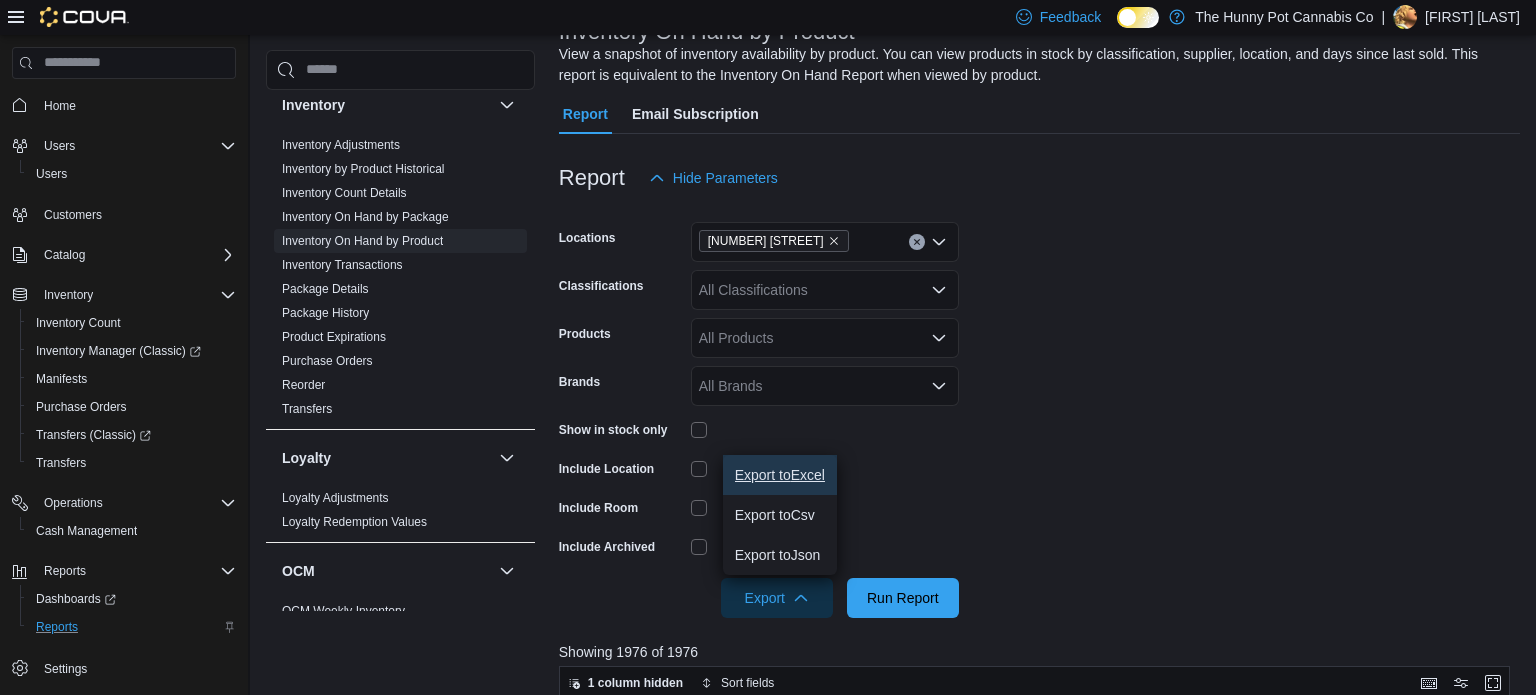 click on "Export to  Excel" at bounding box center (780, 475) 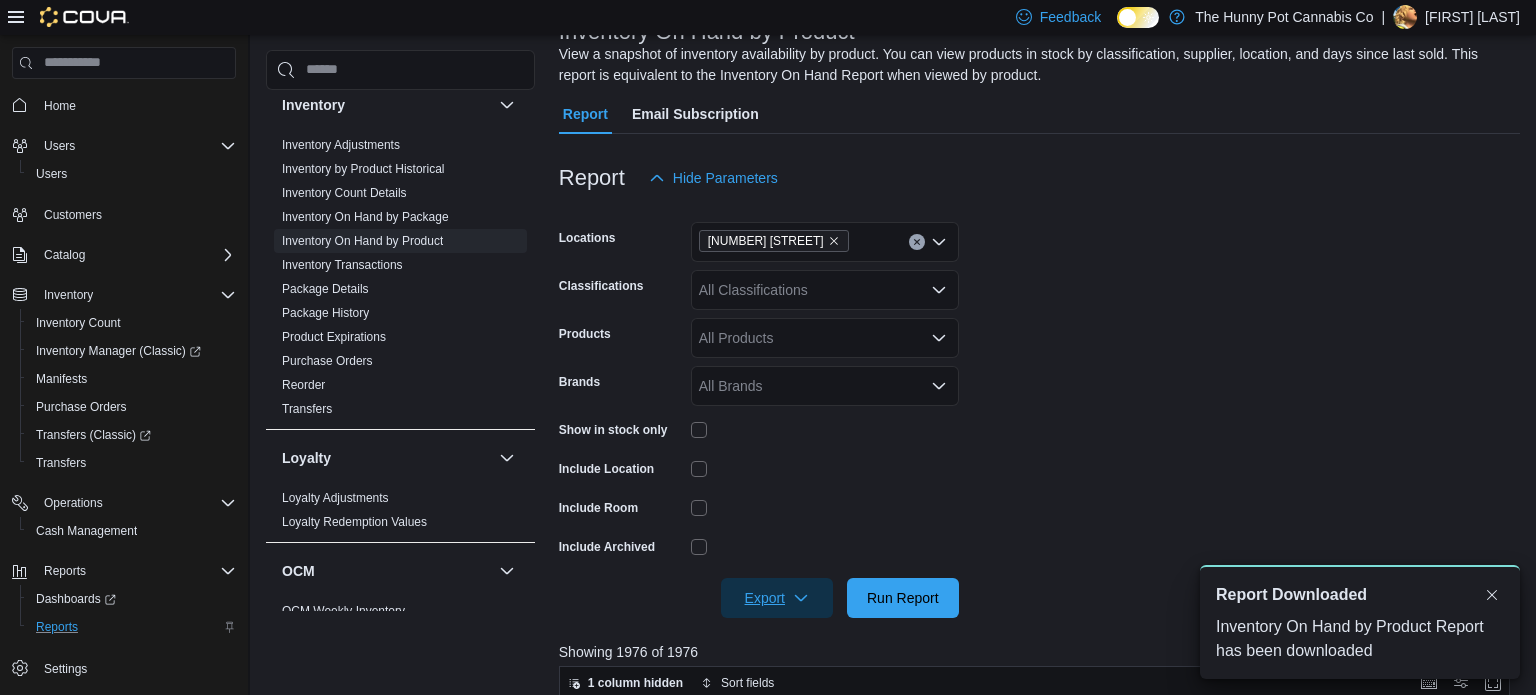 scroll, scrollTop: 0, scrollLeft: 0, axis: both 